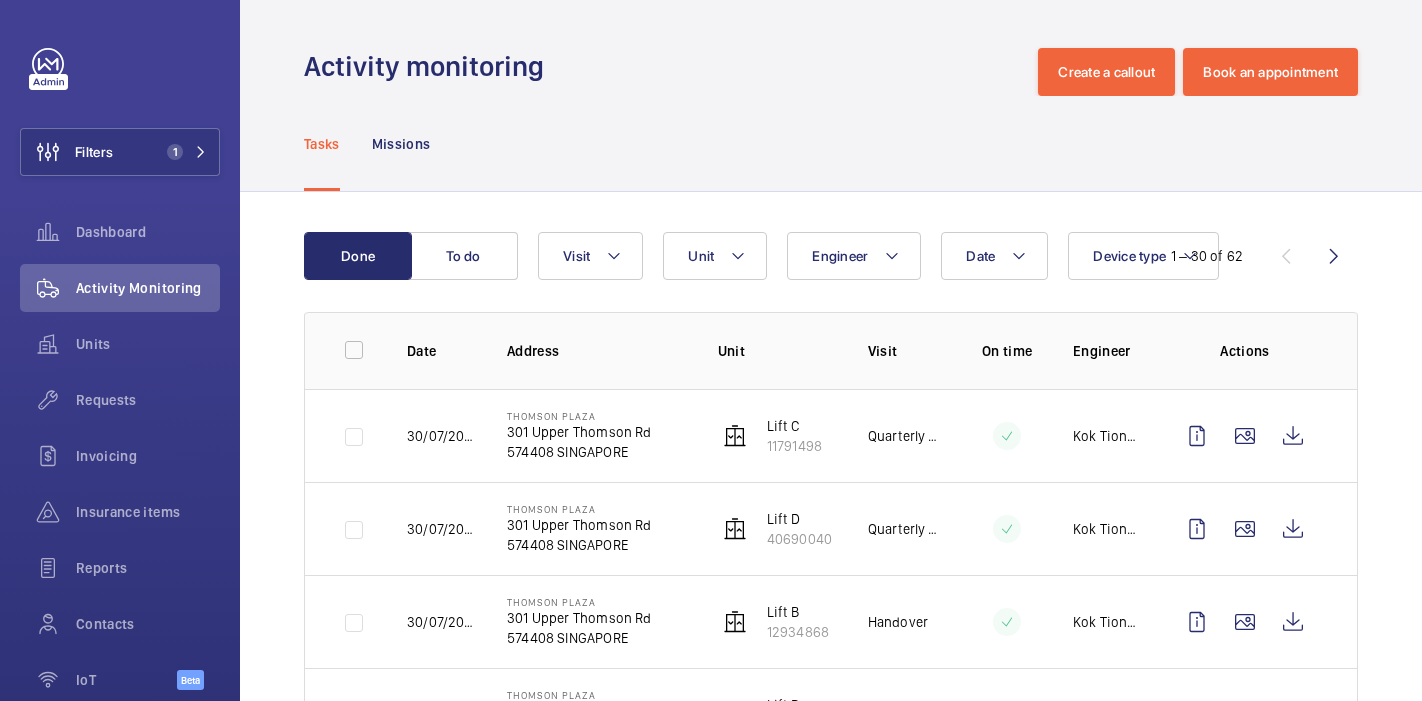 scroll, scrollTop: 0, scrollLeft: 0, axis: both 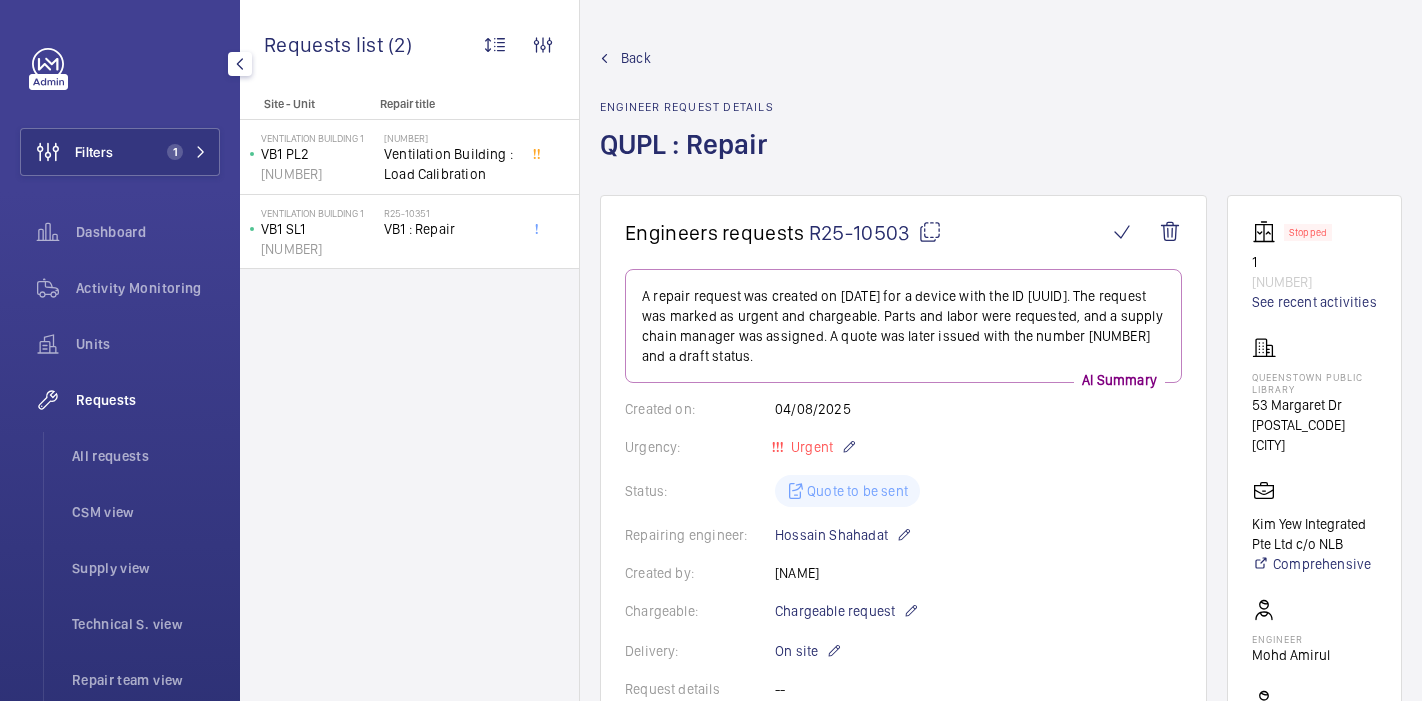 click 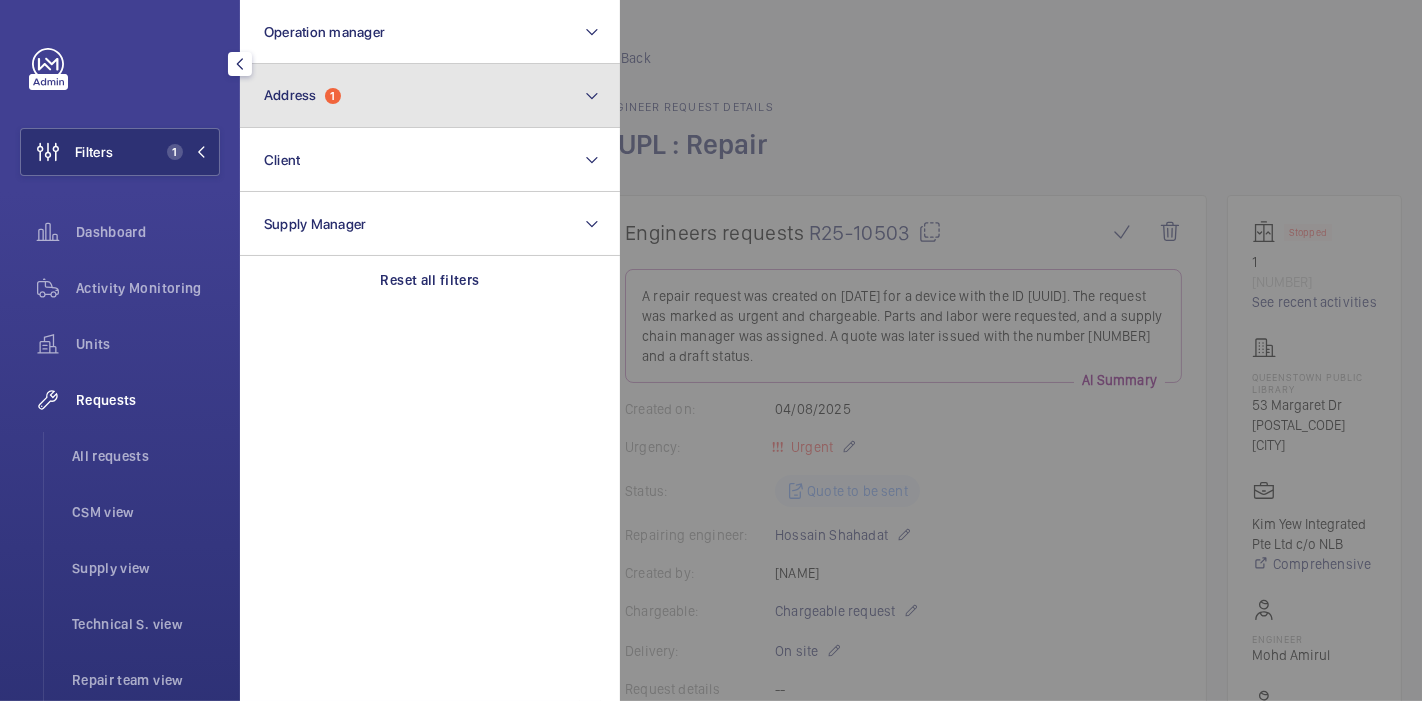 click on "Address  1" 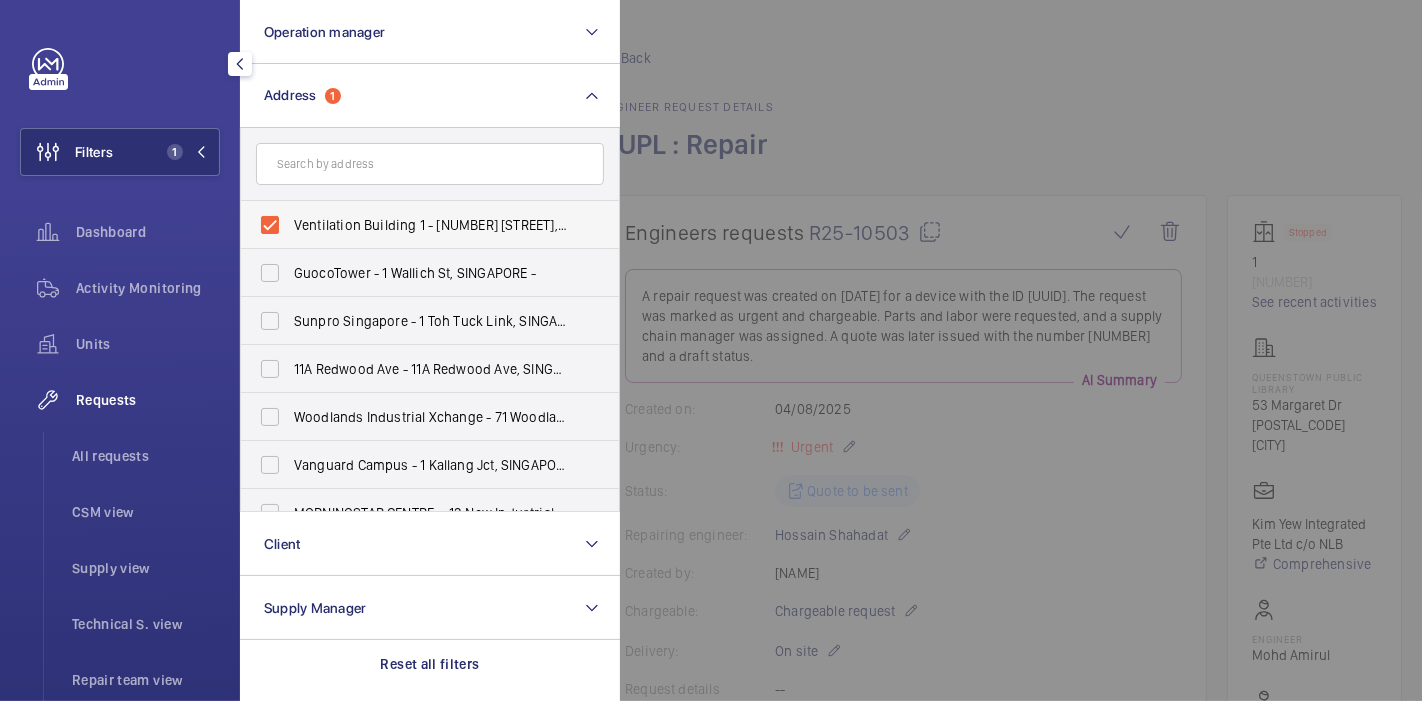 click on "Ventilation Building 1 - [NUMBER] [STREET], [CITY] [POSTAL_CODE]" at bounding box center [415, 225] 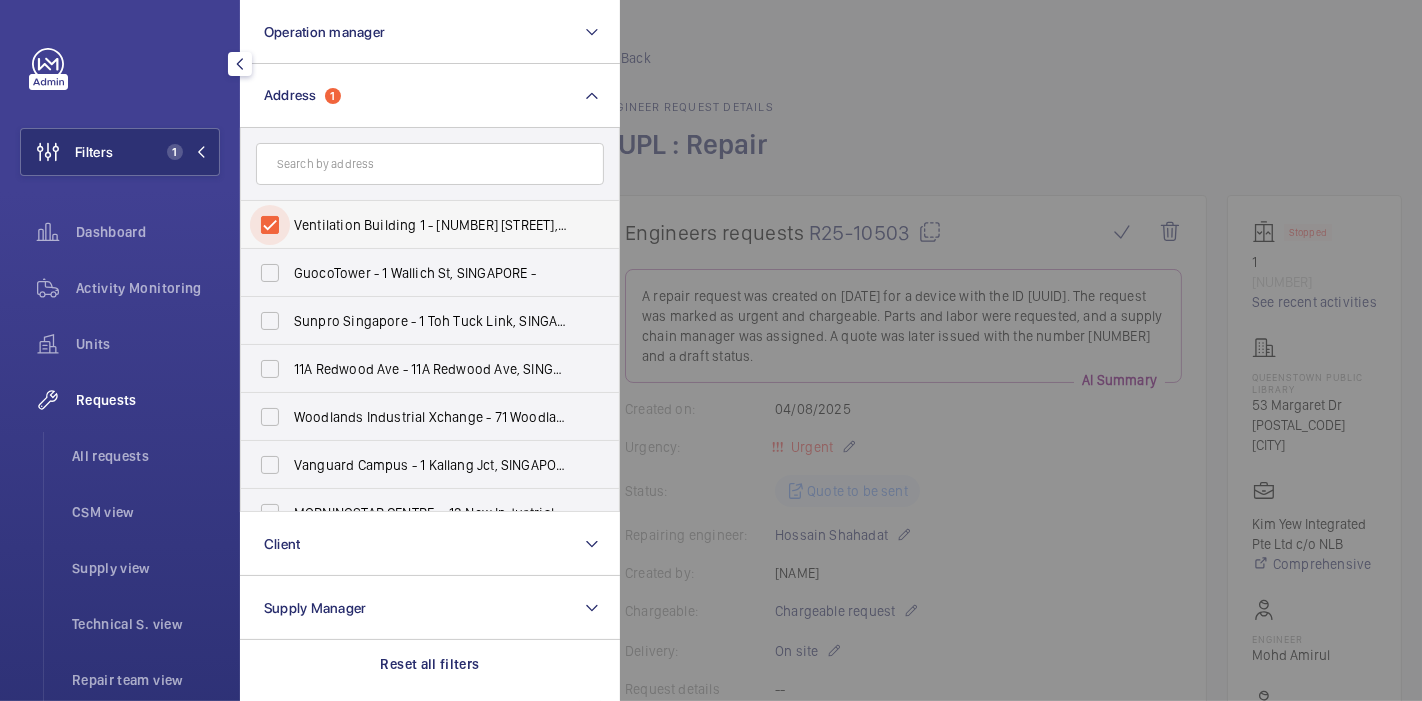 click on "Ventilation Building 1 - [NUMBER] [STREET], [CITY] [POSTAL_CODE]" at bounding box center (270, 225) 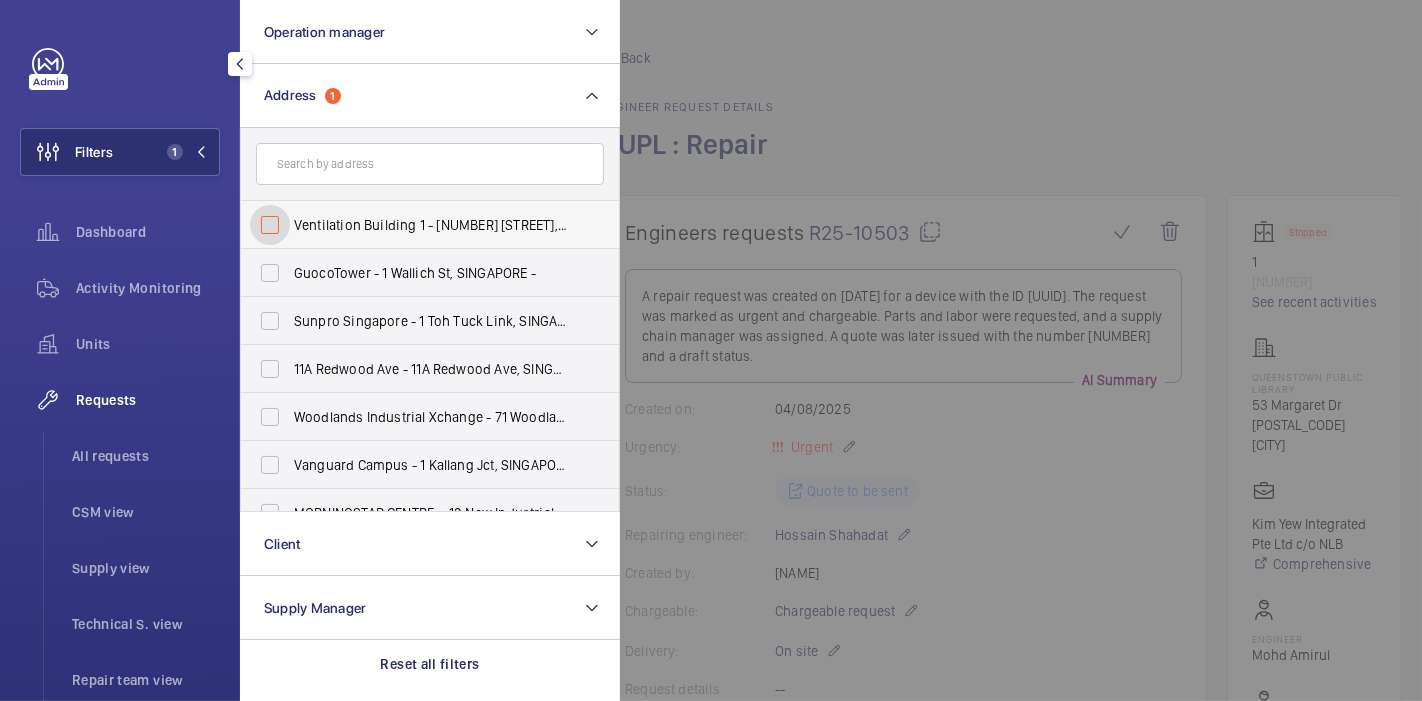 checkbox on "false" 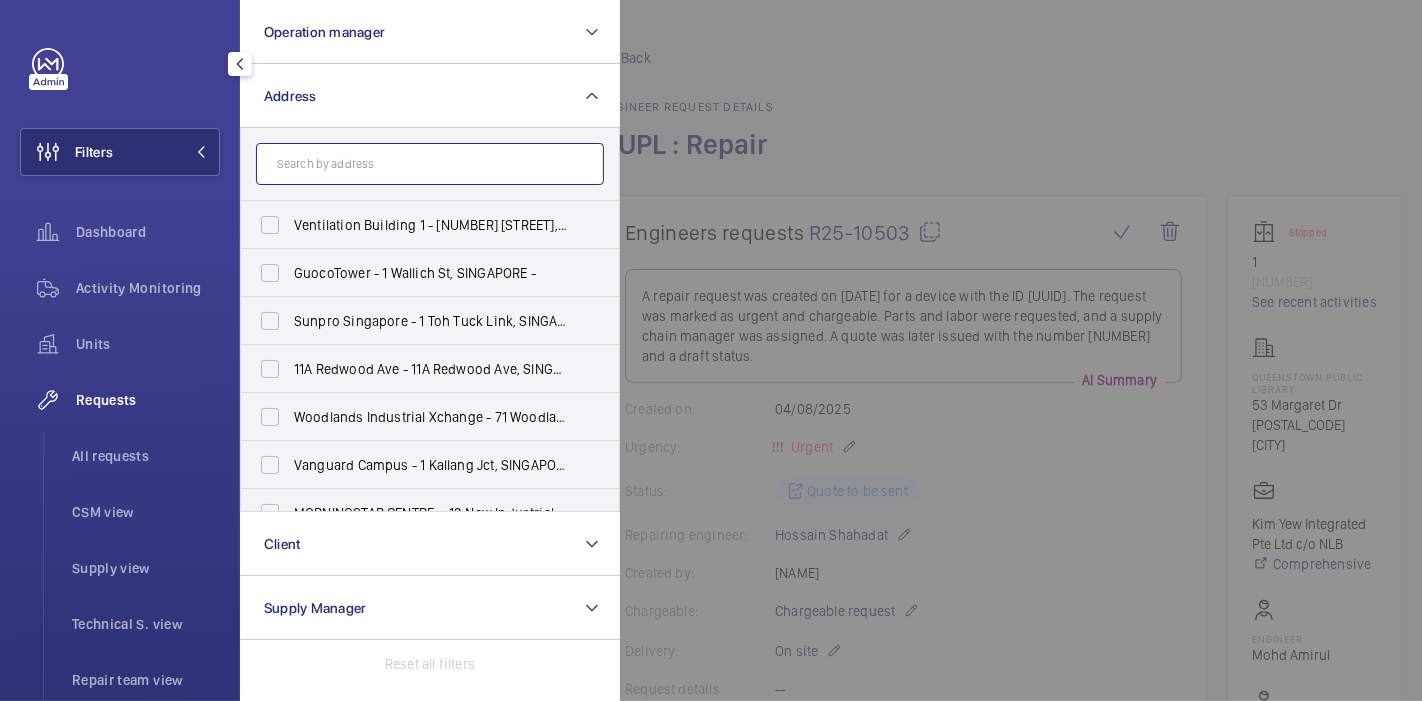 click 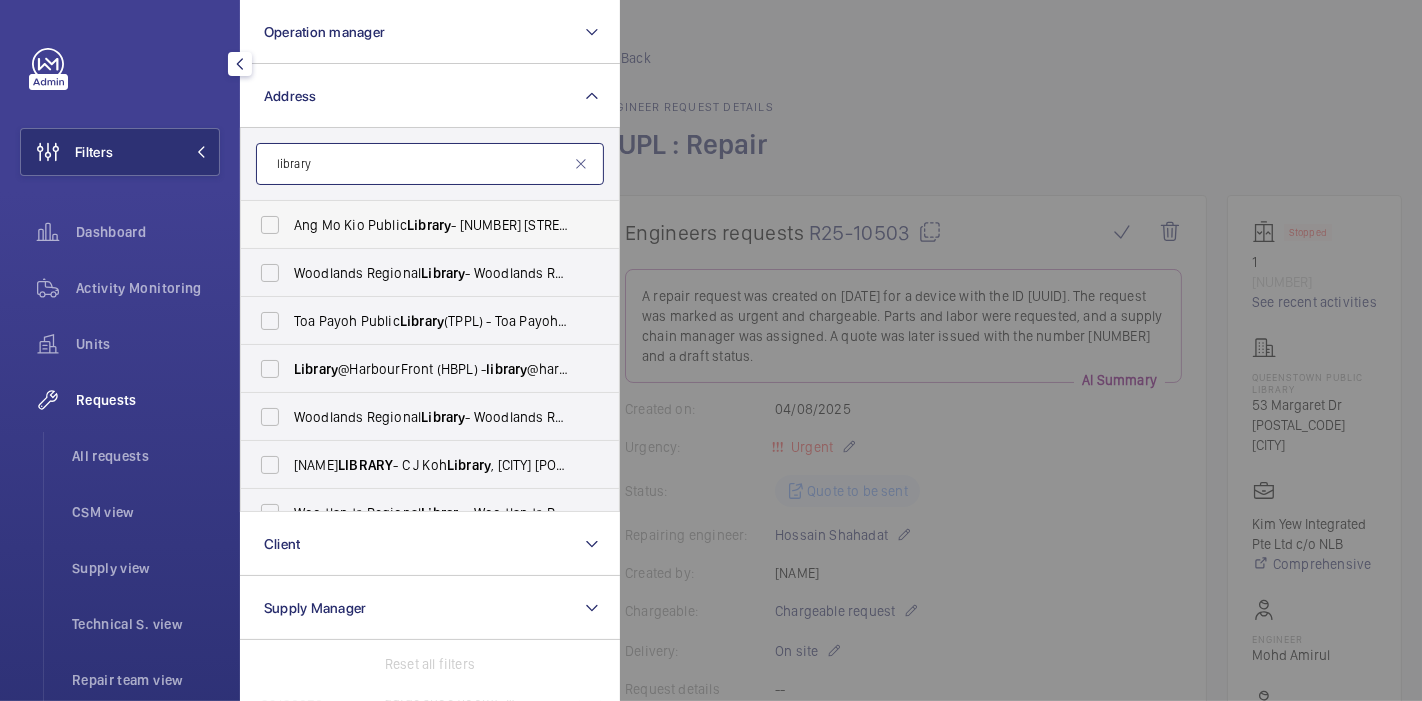 type on "library" 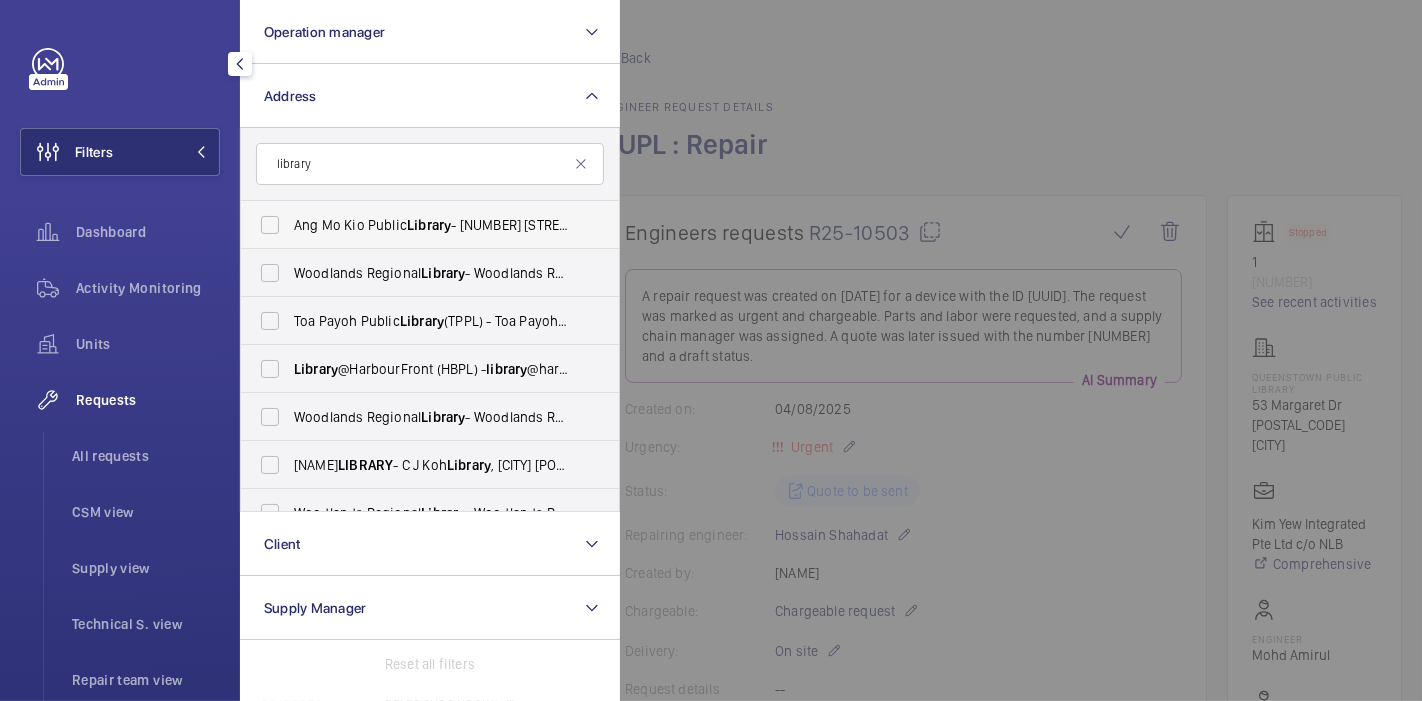 click on "Ang Mo Kio Public Library - [NUMBER] [STREET], [CITY] [POSTAL_CODE]" at bounding box center [415, 225] 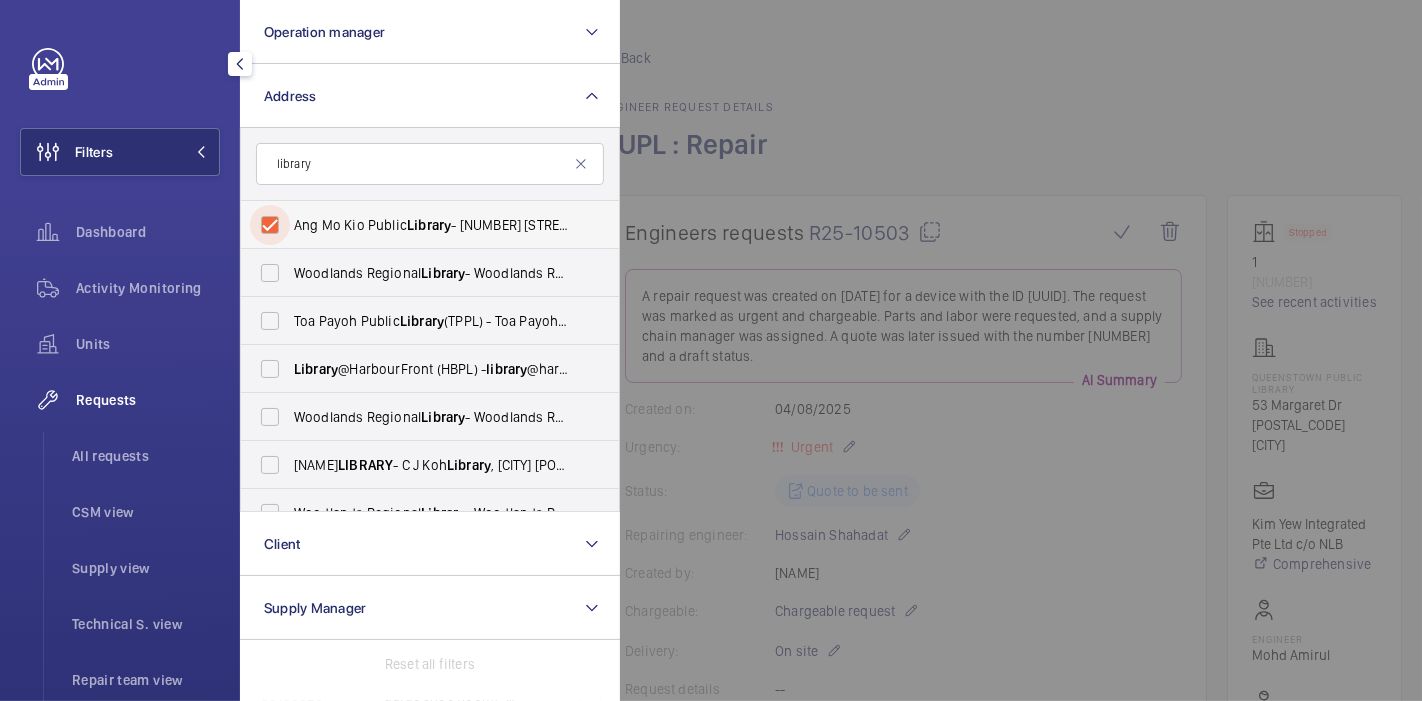 checkbox on "true" 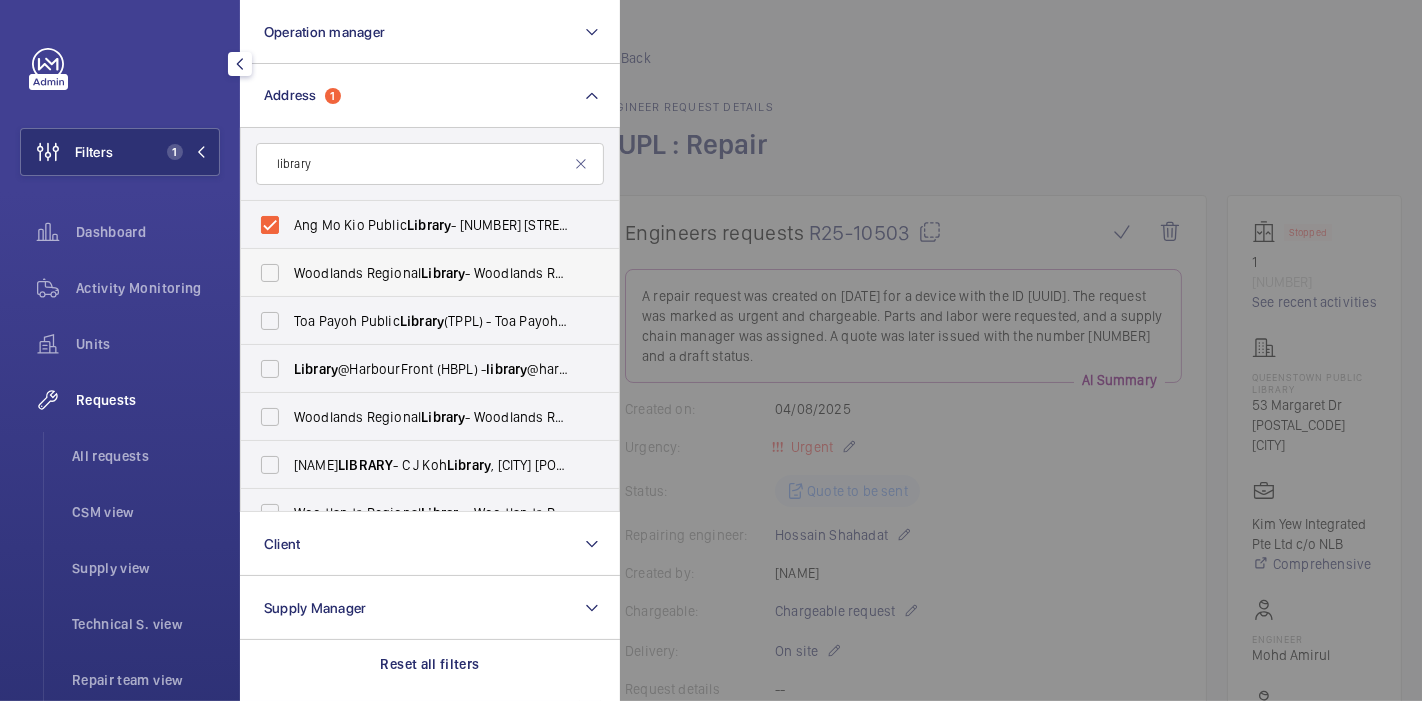 click on "Woodlands Regional Library - Woodlands Regional Library, [CITY] [POSTAL_CODE]" at bounding box center [415, 273] 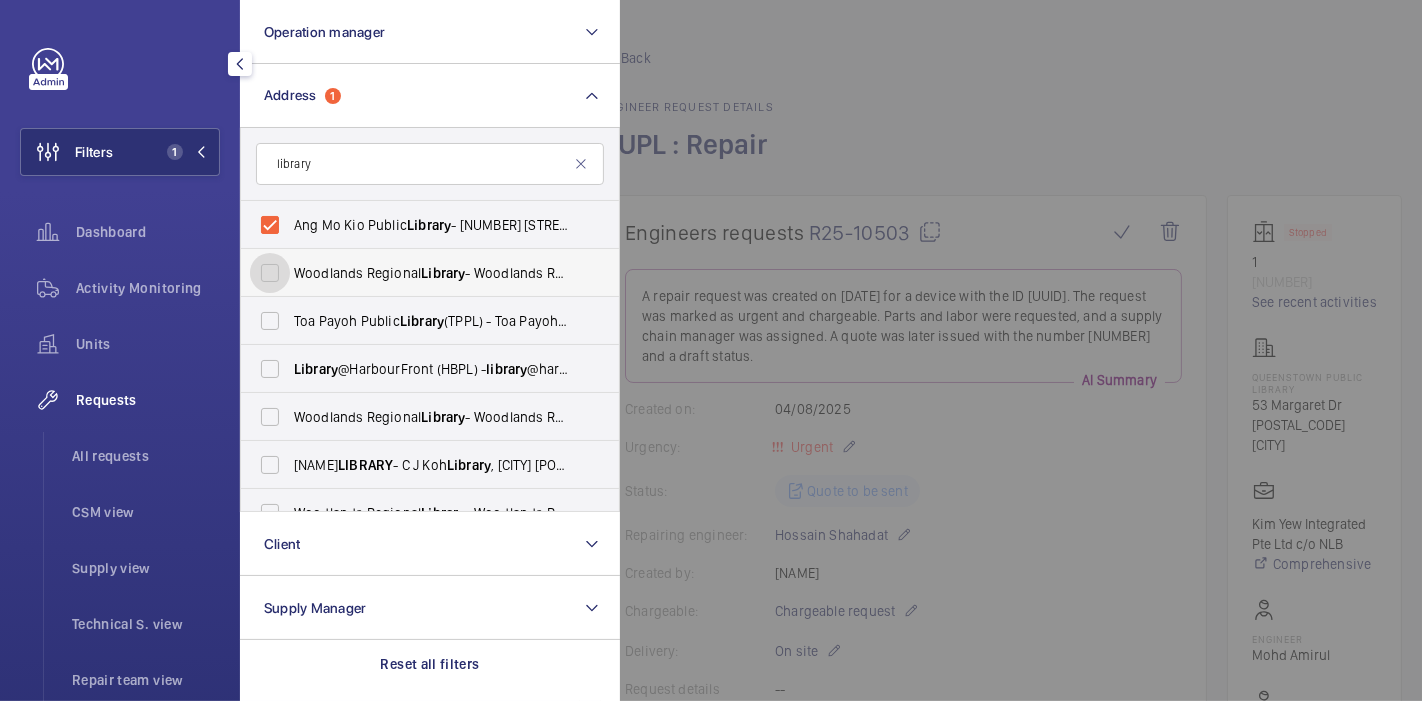 click on "Woodlands Regional Library - Woodlands Regional Library, [CITY] [POSTAL_CODE]" at bounding box center (270, 273) 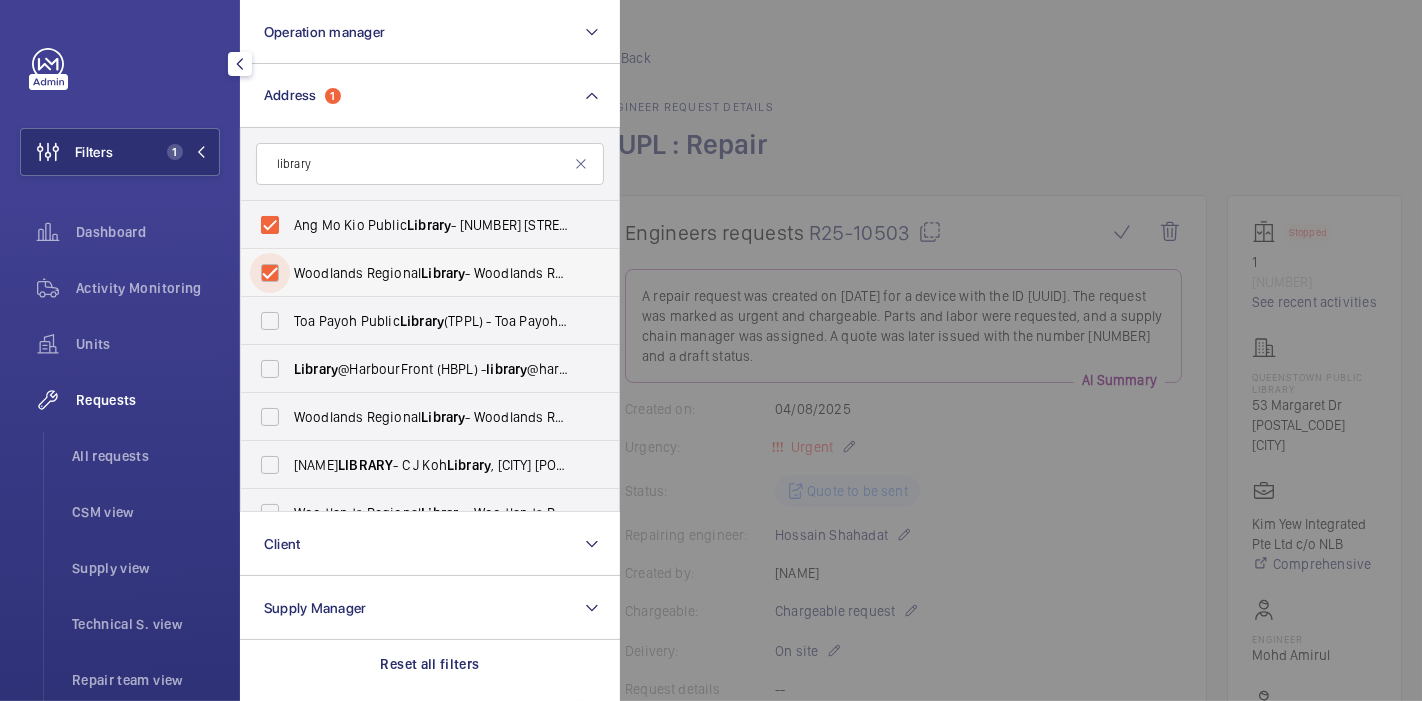 checkbox on "true" 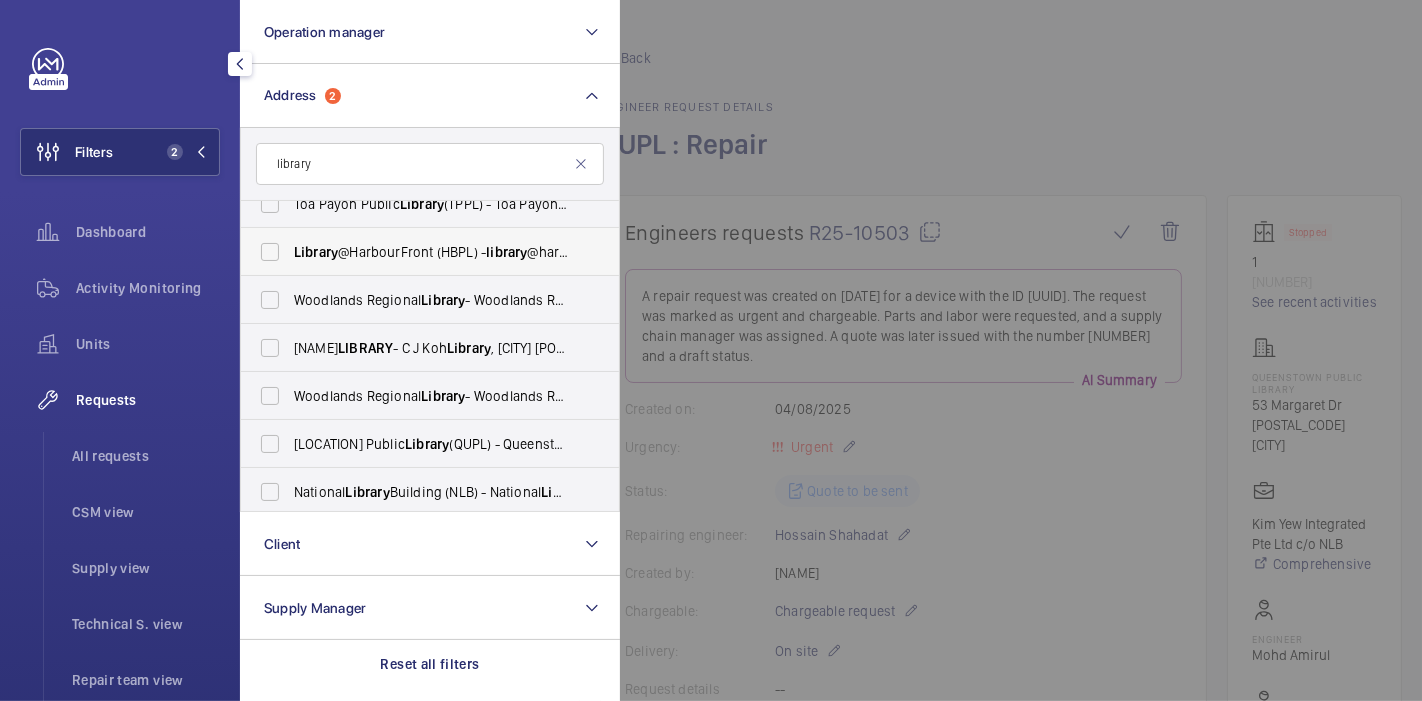 scroll, scrollTop: 117, scrollLeft: 0, axis: vertical 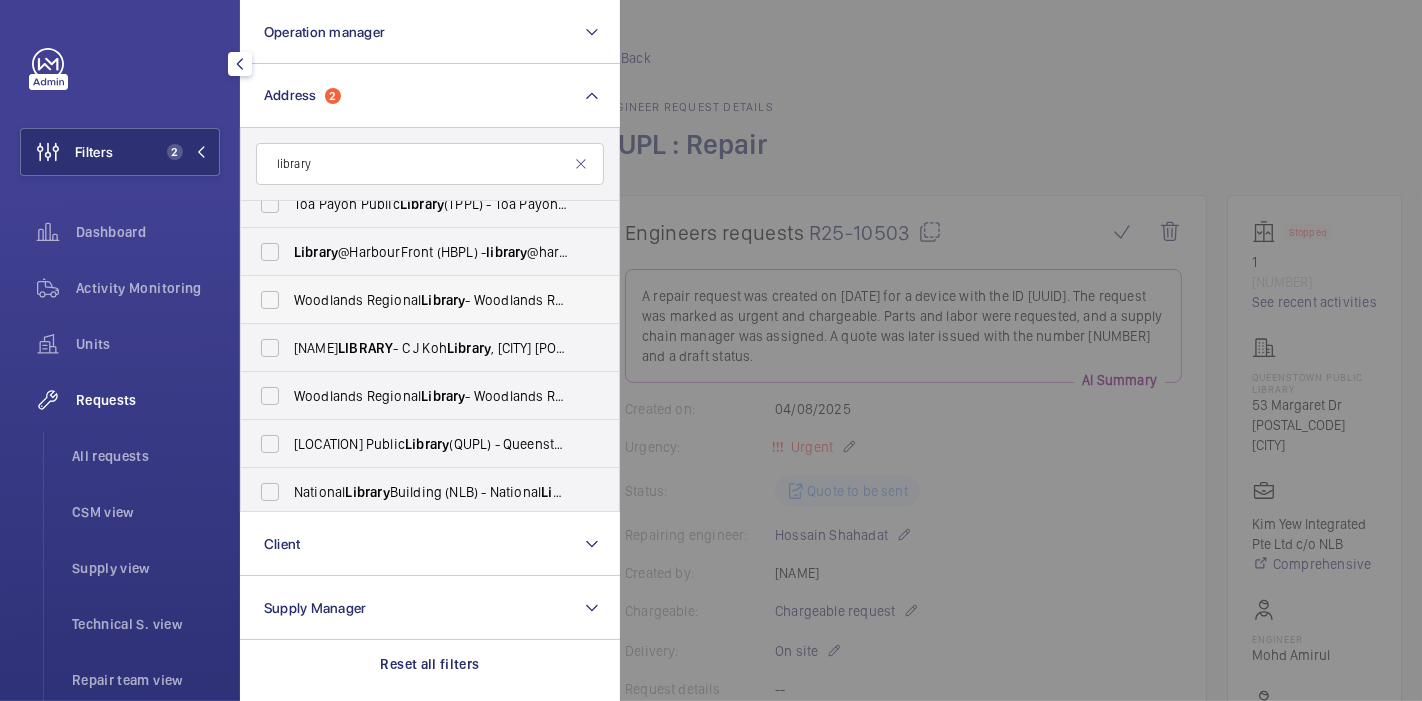 click on "Woodlands Regional Library - Woodlands Regional Library, [CITY] [POSTAL_CODE]" at bounding box center (431, 300) 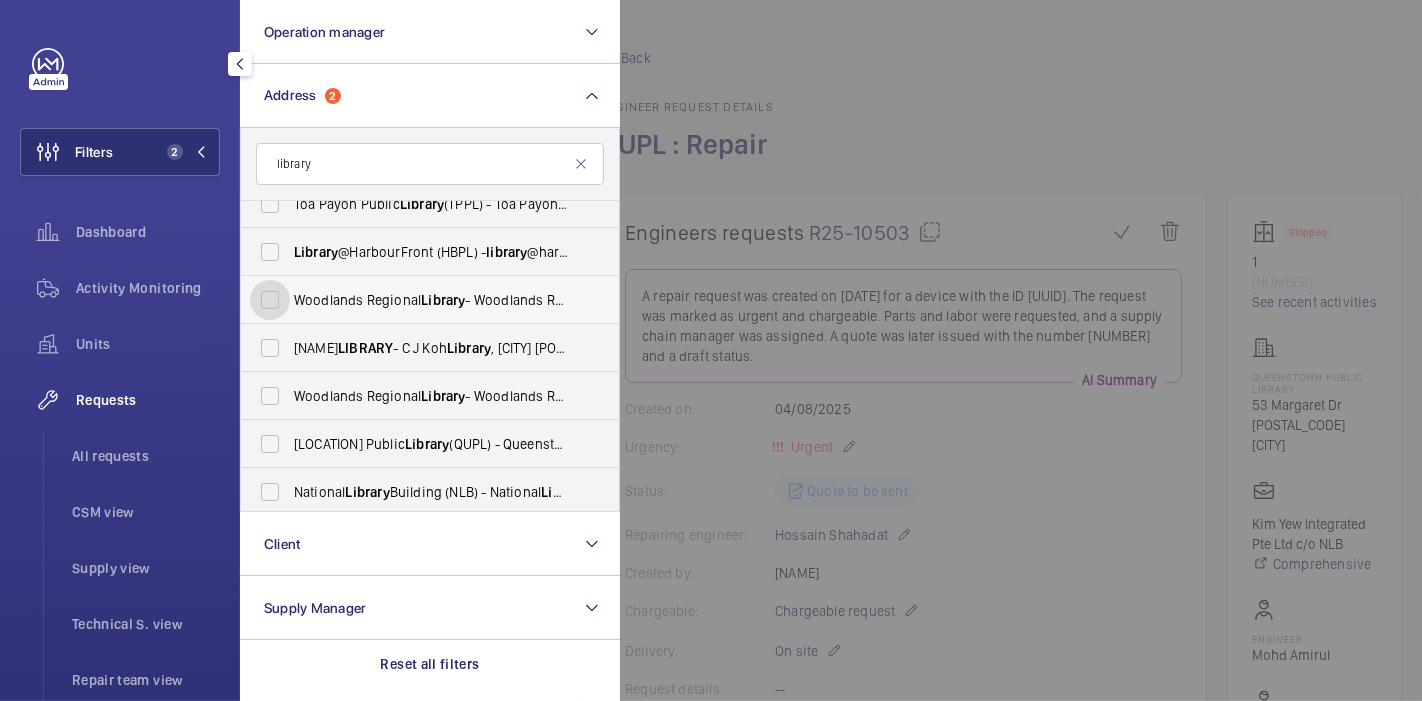 click on "Woodlands Regional Library - Woodlands Regional Library, [CITY] [POSTAL_CODE]" at bounding box center [270, 300] 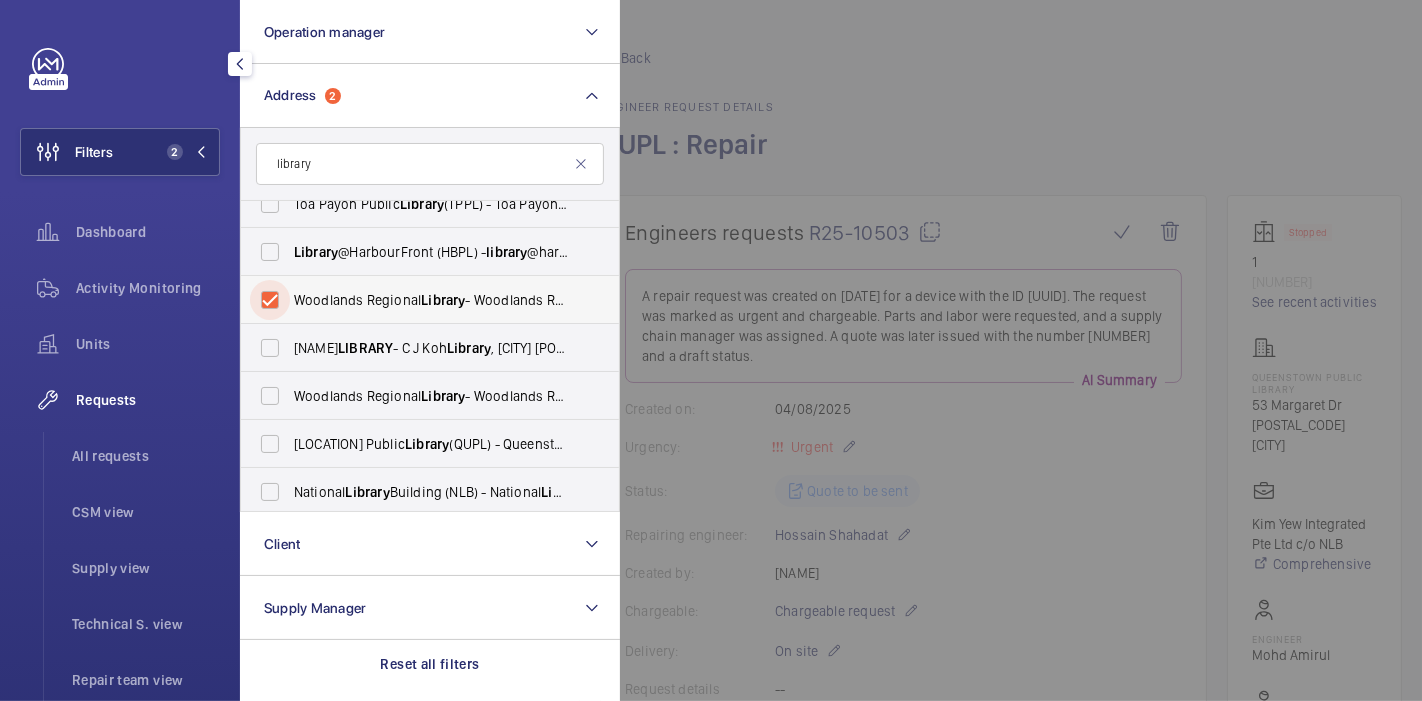 checkbox on "true" 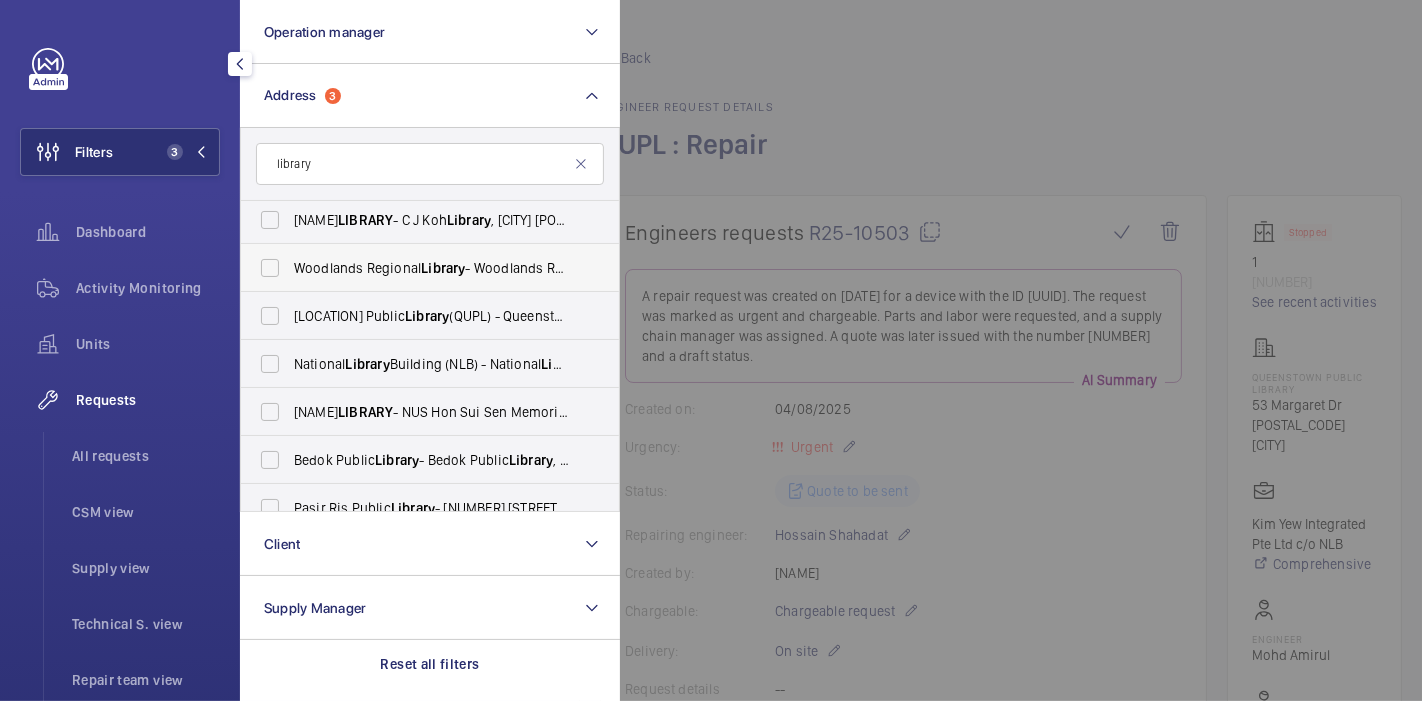 scroll, scrollTop: 246, scrollLeft: 0, axis: vertical 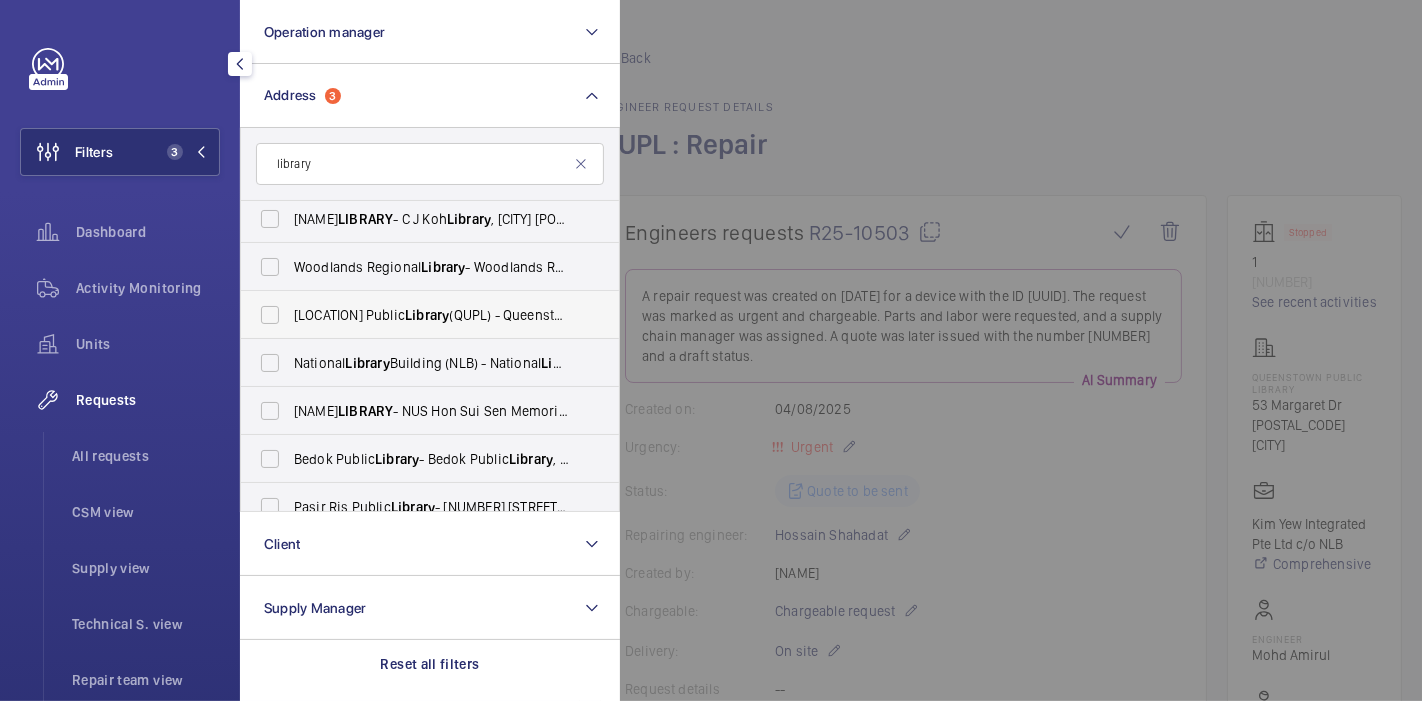 click on "Queenstown Public Library (QUPL) - Queenstown Public Library, [CITY] [POSTAL_CODE]" at bounding box center [431, 315] 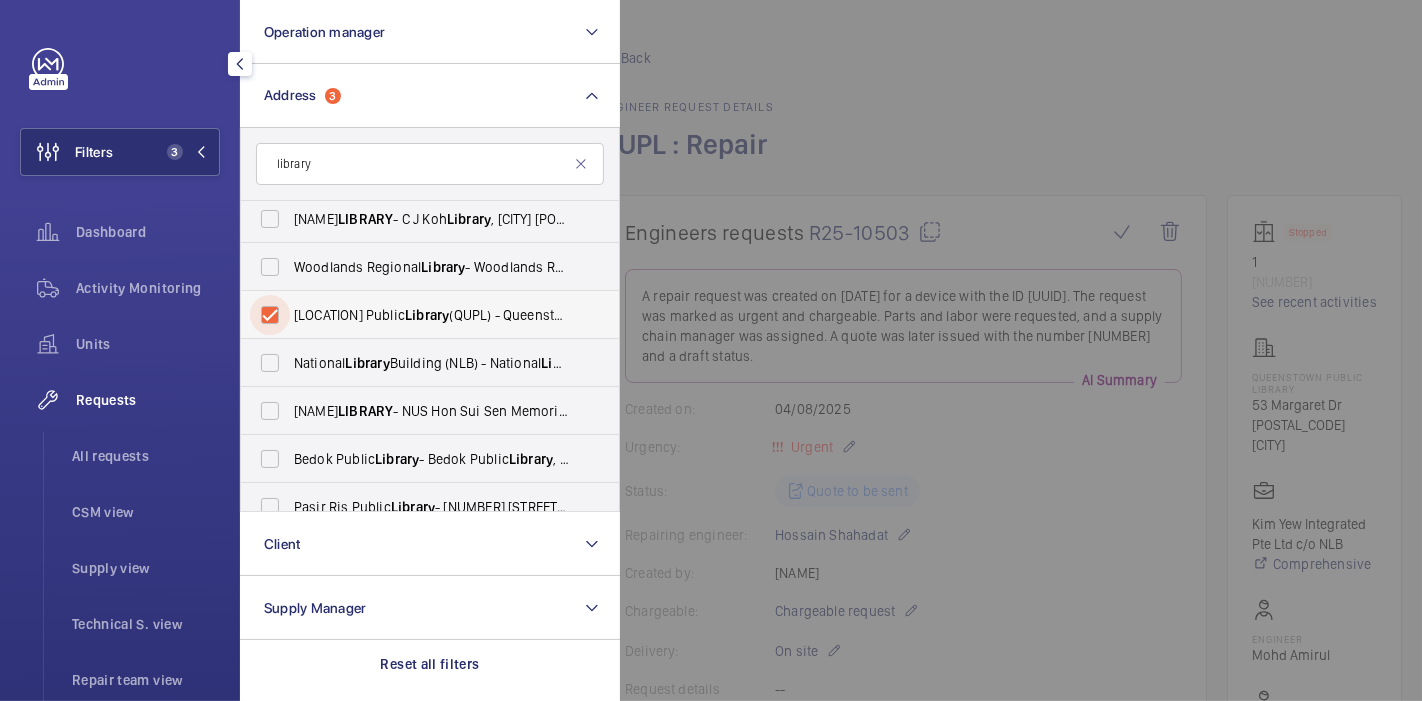 checkbox on "true" 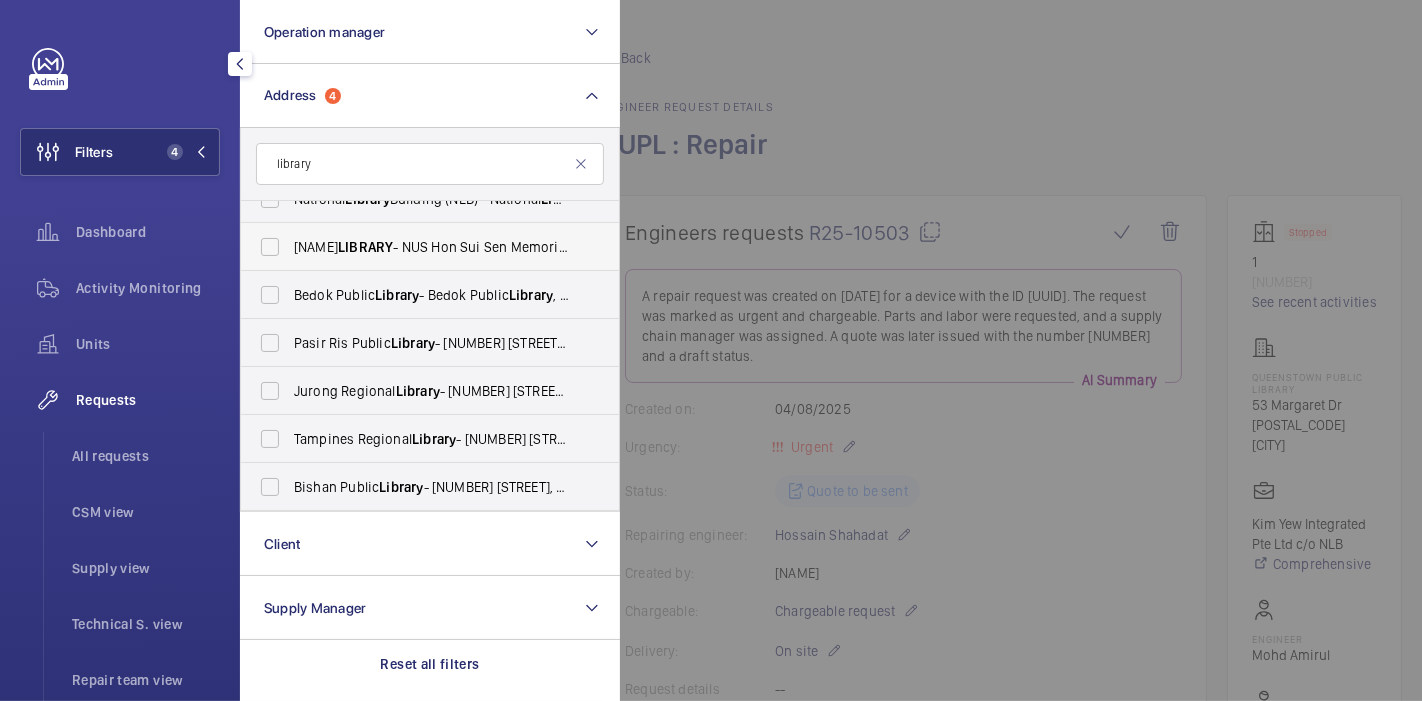 scroll, scrollTop: 411, scrollLeft: 0, axis: vertical 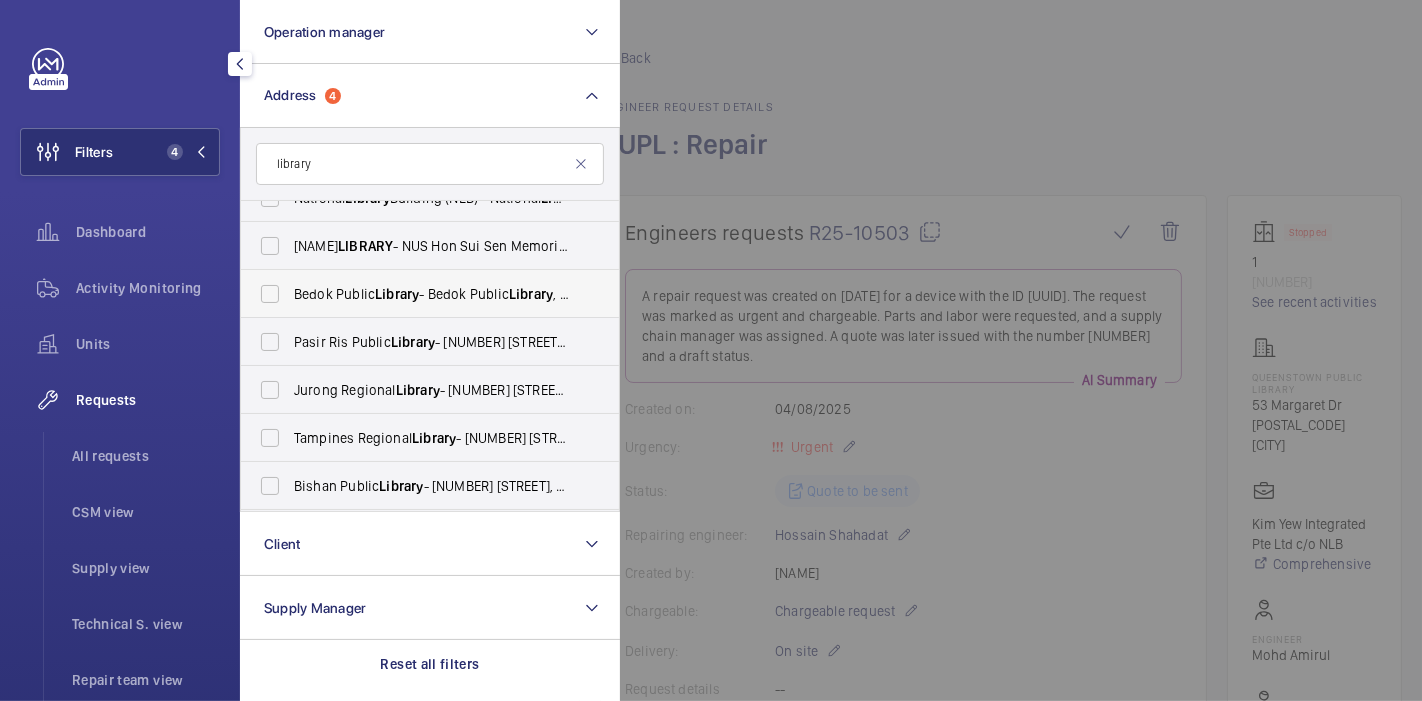click on "Bedok Public Library - Bedok Public Library, [CITY] [POSTAL_CODE]" at bounding box center [431, 294] 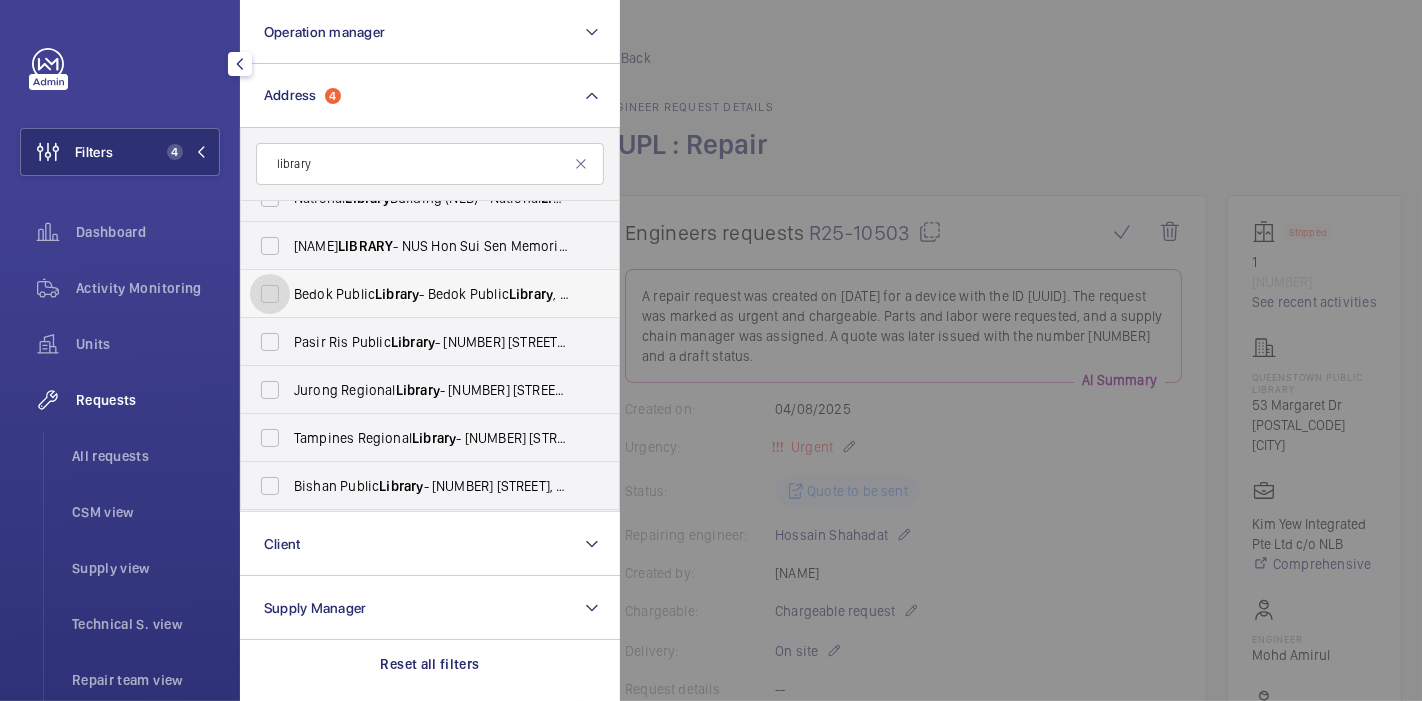 click on "Bedok Public Library - Bedok Public Library, [CITY] [POSTAL_CODE]" at bounding box center [270, 294] 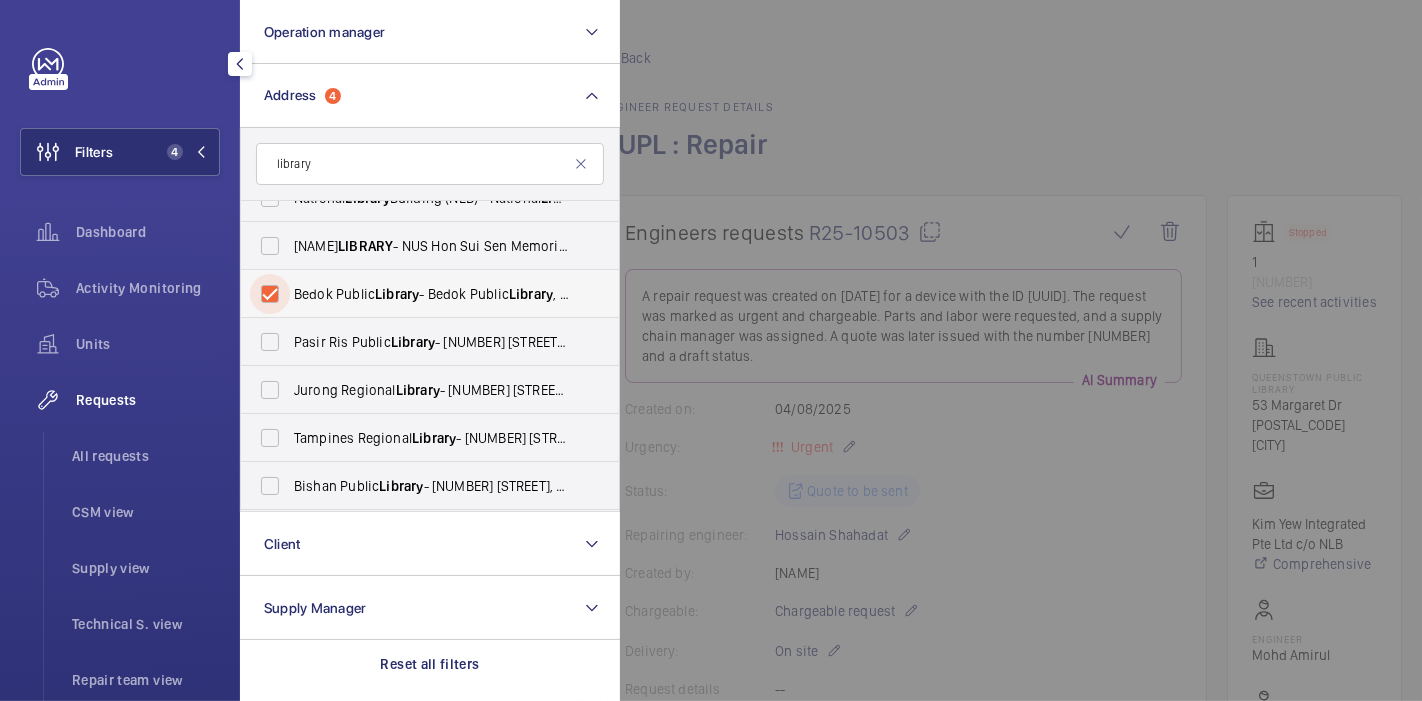 checkbox on "true" 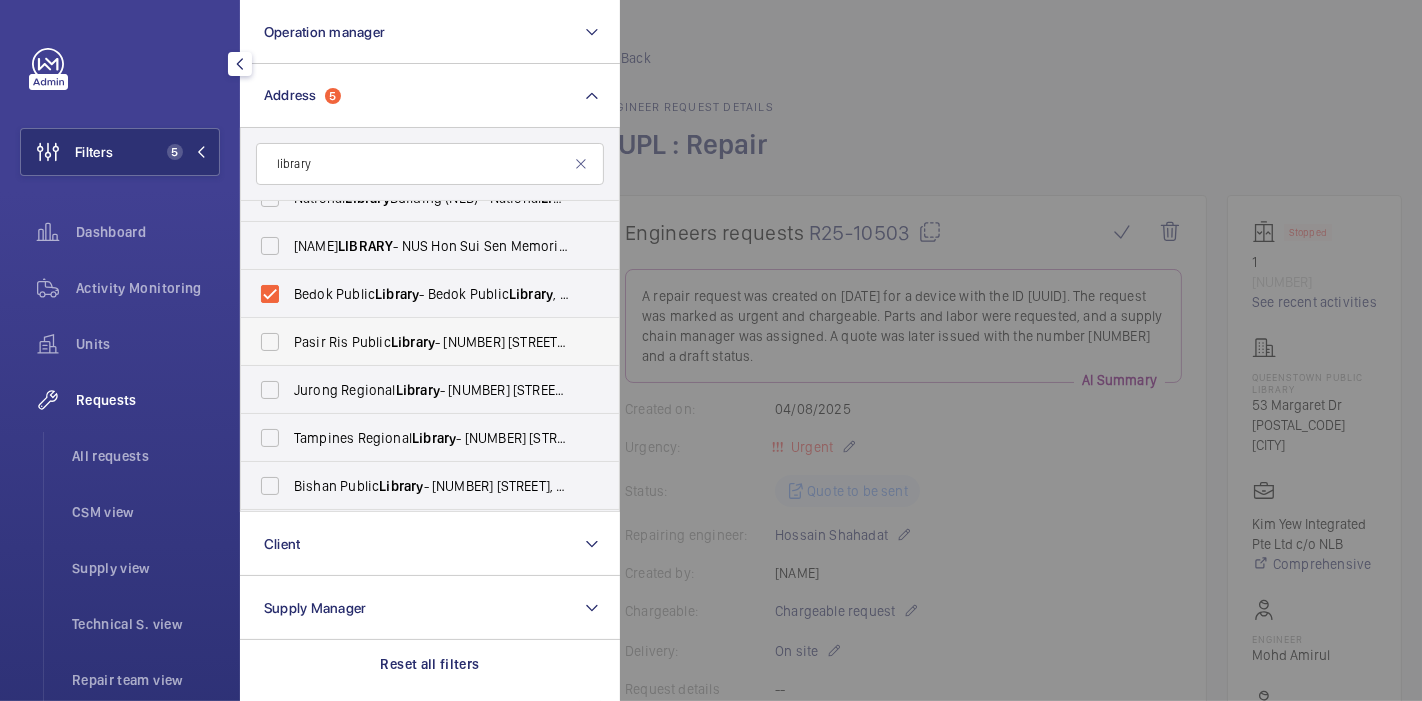 click on "Pasir Ris Public Library - [NUMBER] [STREET], [CITY] [POSTAL_CODE]" at bounding box center [415, 342] 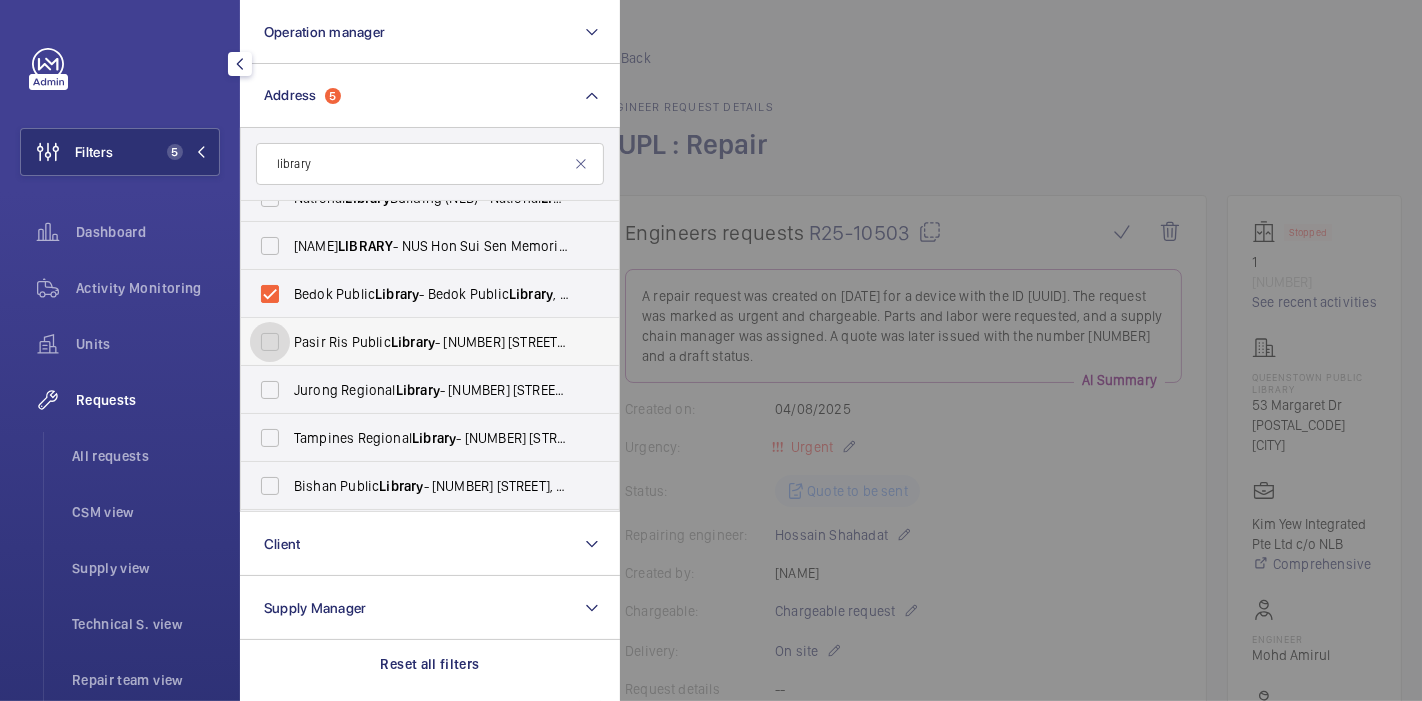 click on "Pasir Ris Public Library - [NUMBER] [STREET], [CITY] [POSTAL_CODE]" at bounding box center [270, 342] 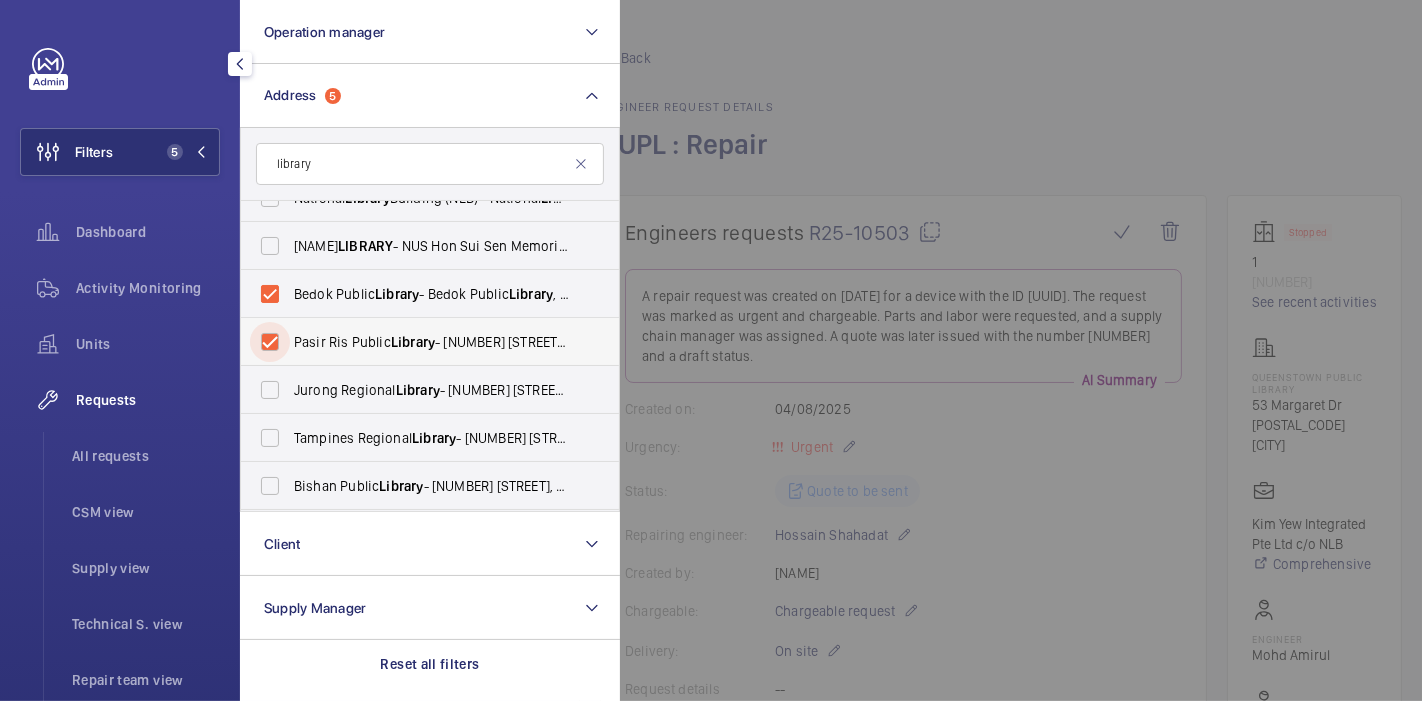 checkbox on "true" 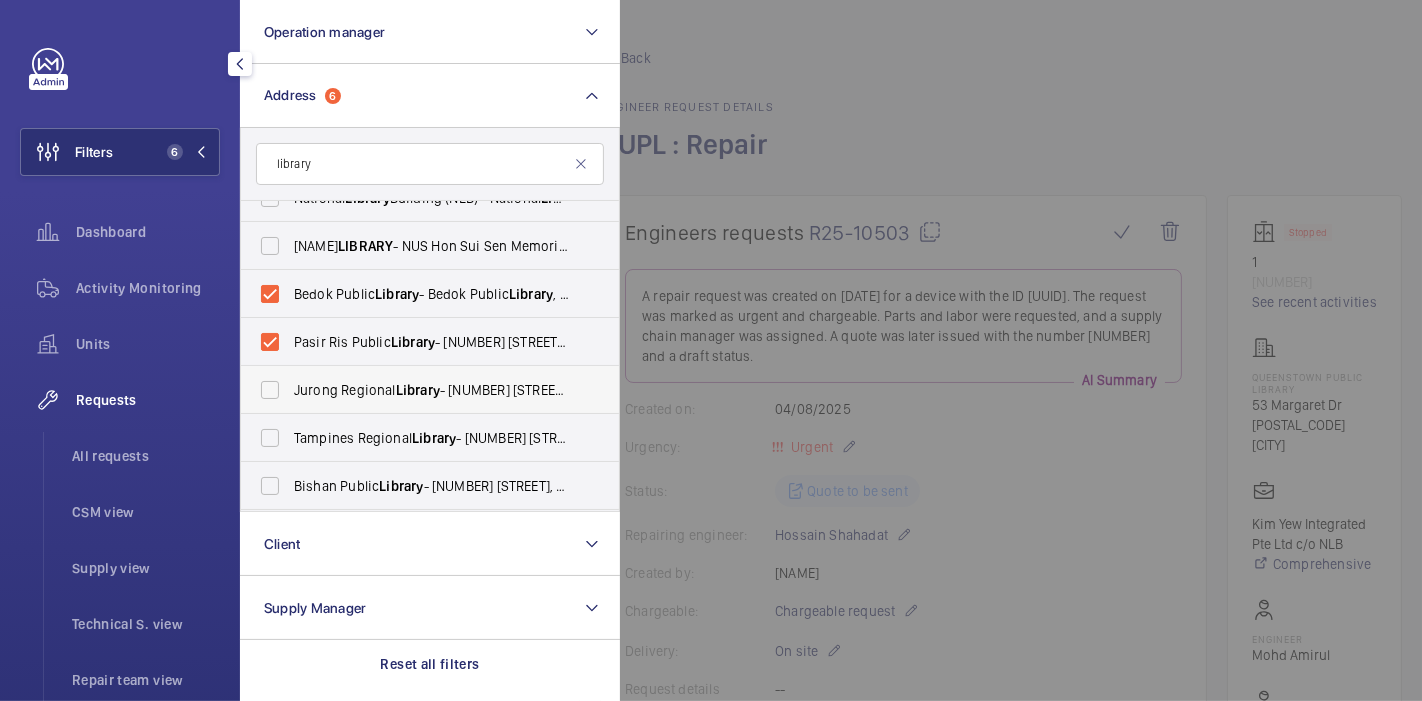 click on "Jurong Regional Library - [NUMBER] [STREET], [CITY] [POSTAL_CODE]" at bounding box center [431, 390] 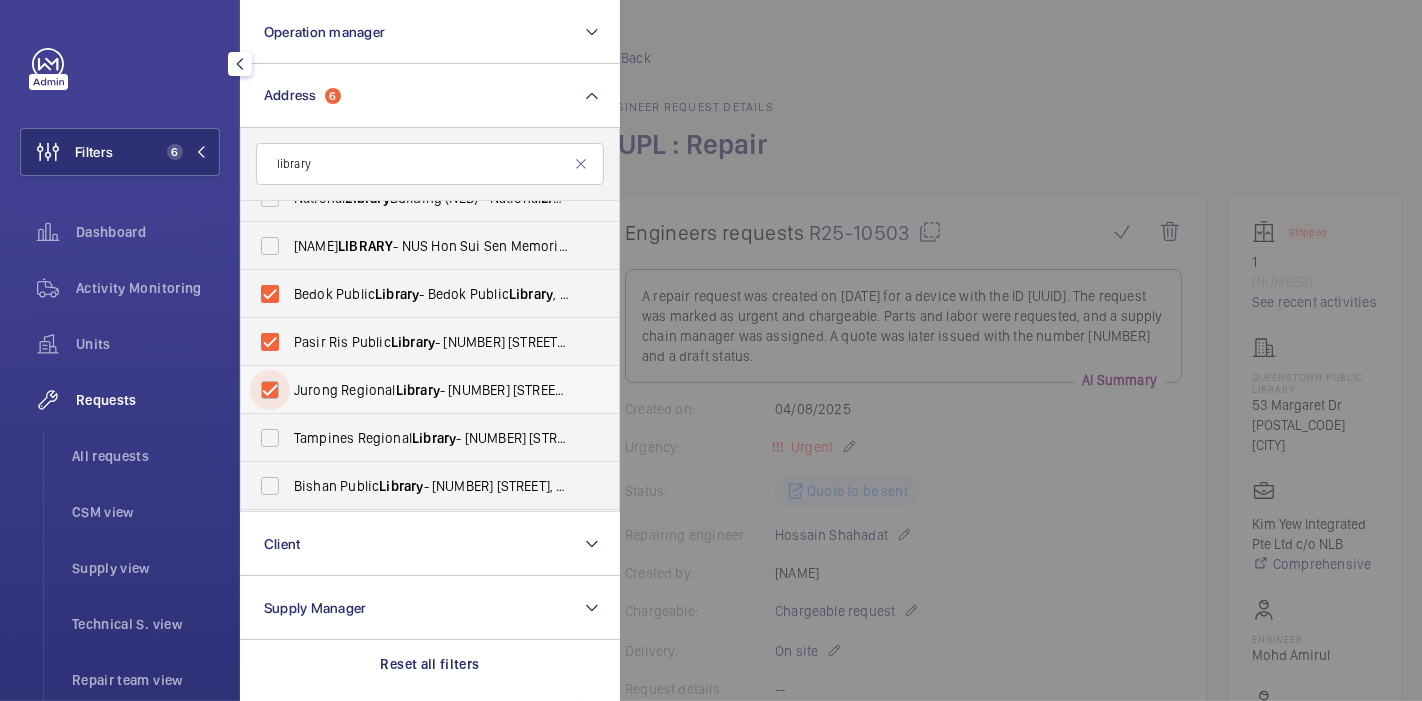 checkbox on "true" 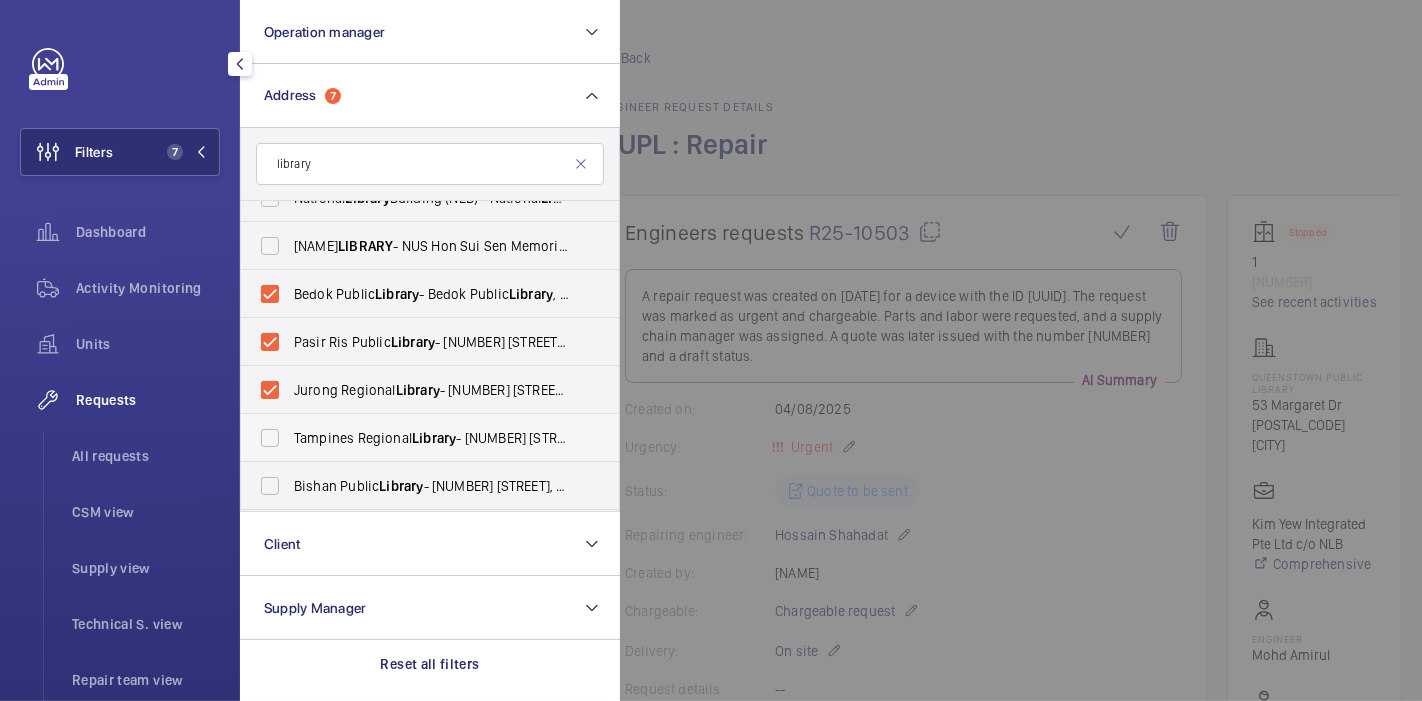 click on "Tampines Regional Library - [NUMBER] [STREET], [CITY] [POSTAL_CODE]" at bounding box center [431, 438] 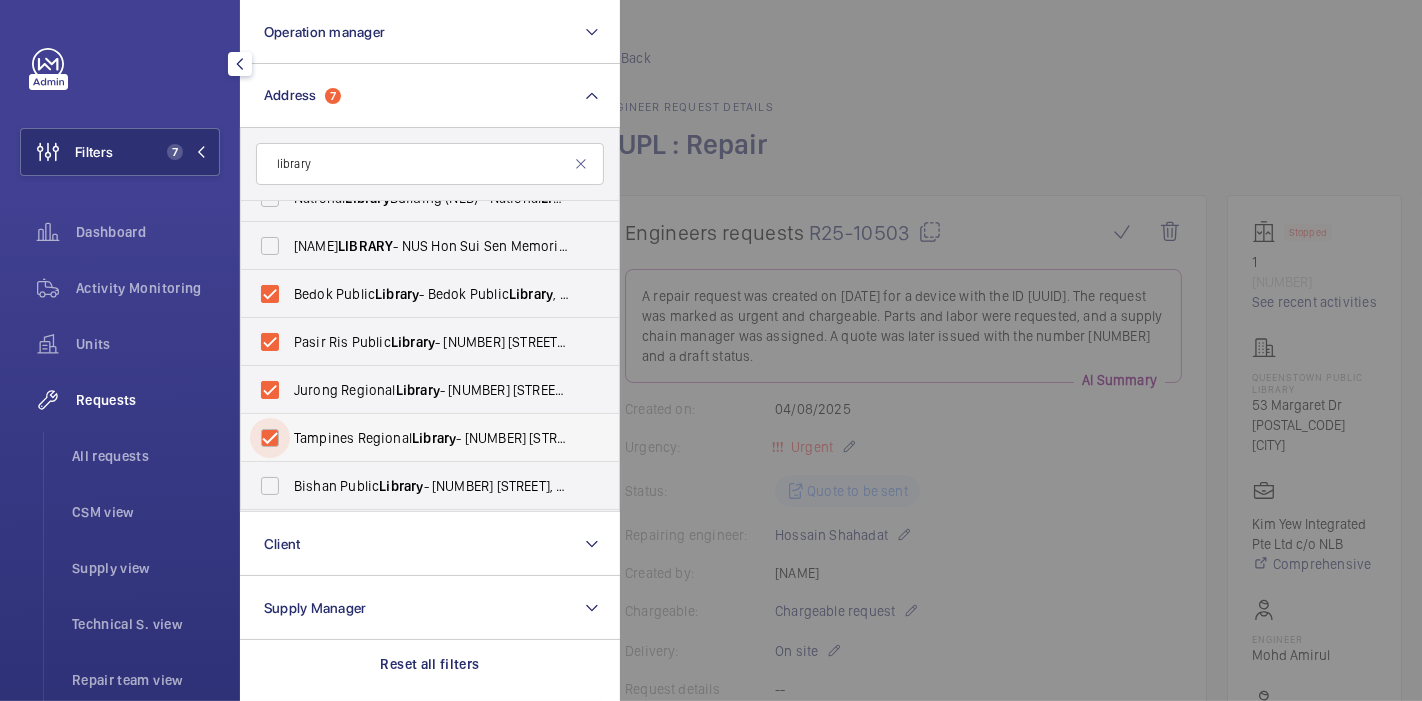 checkbox on "true" 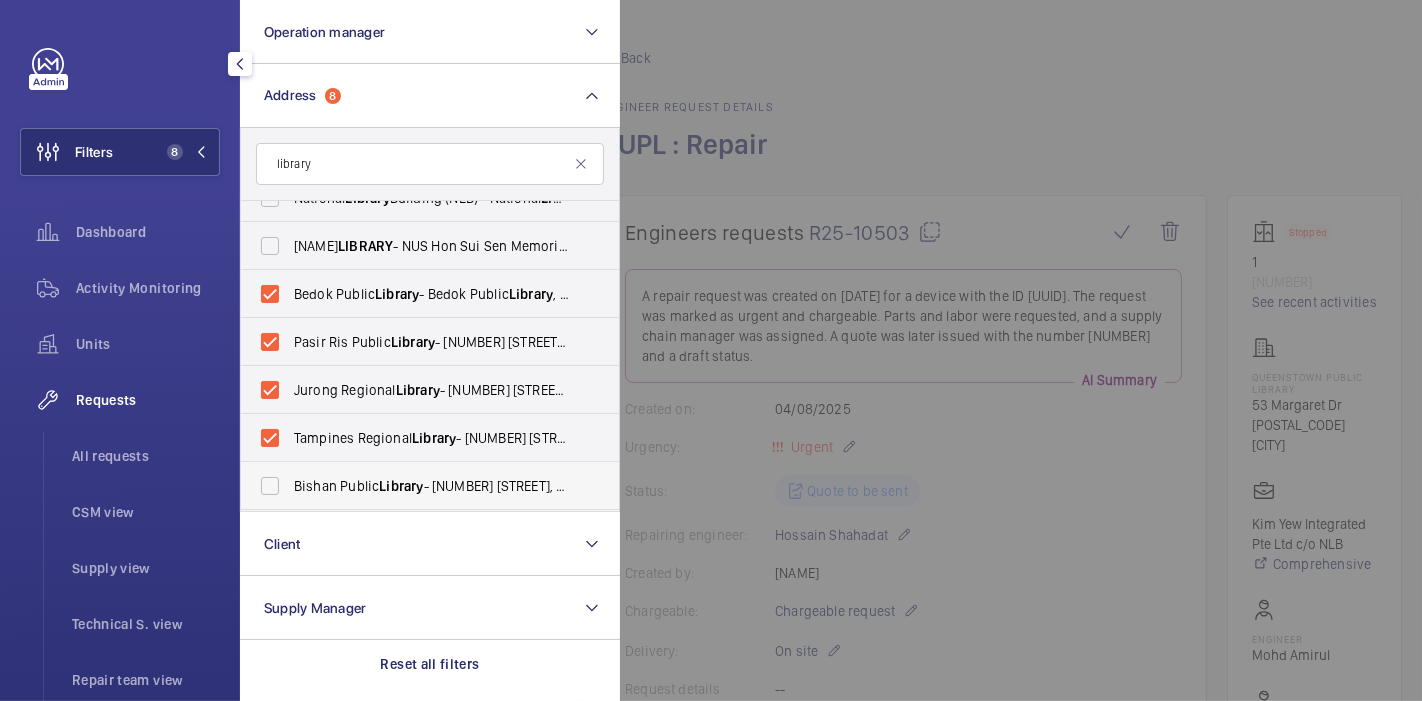 click on "Bishan Public Library - [NUMBER] [STREET], [CITY] [POSTAL_CODE]" at bounding box center (431, 486) 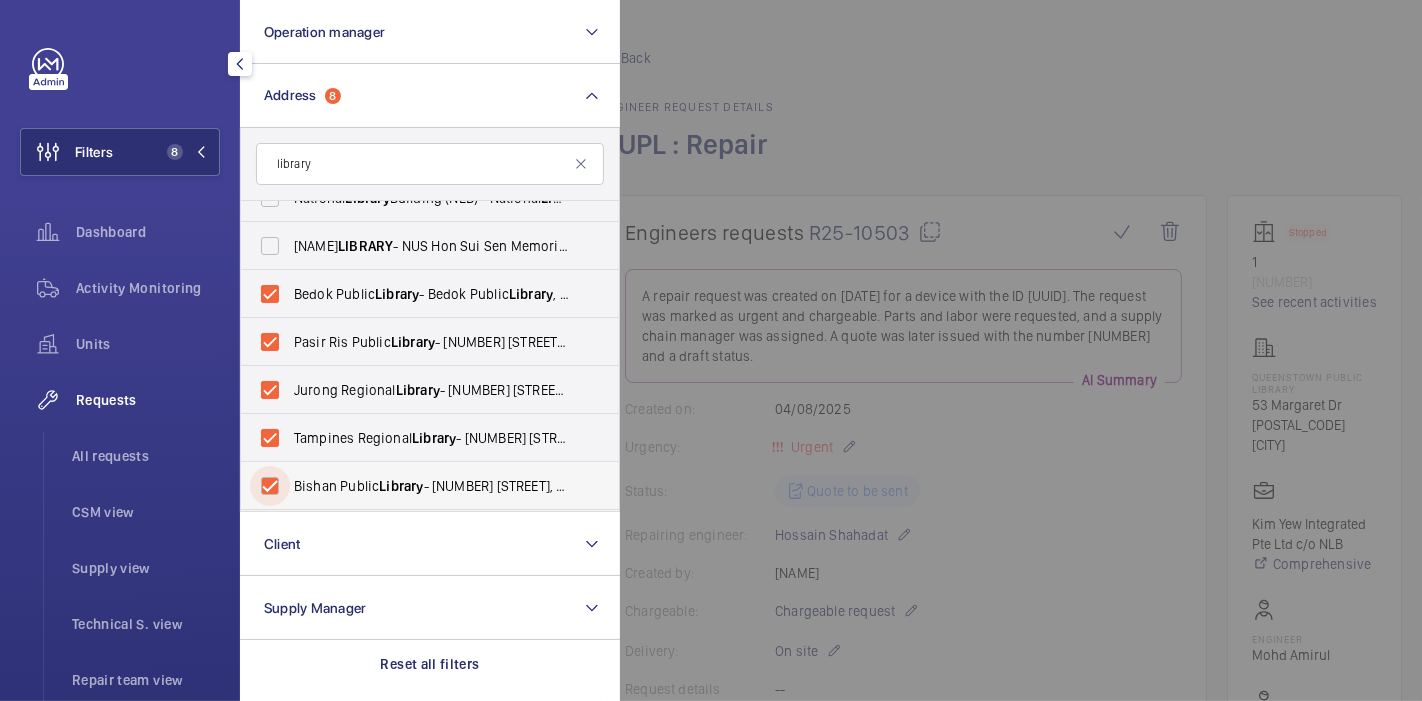 checkbox on "true" 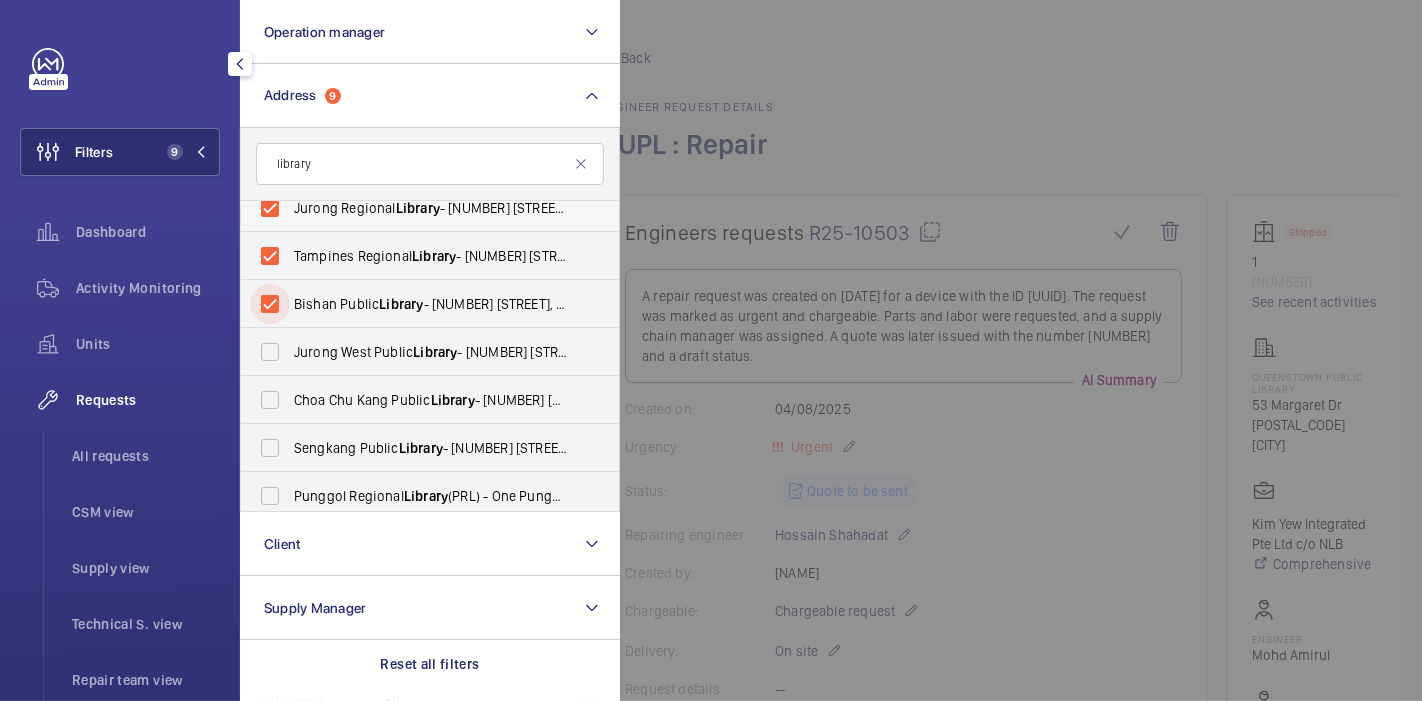 scroll, scrollTop: 670, scrollLeft: 0, axis: vertical 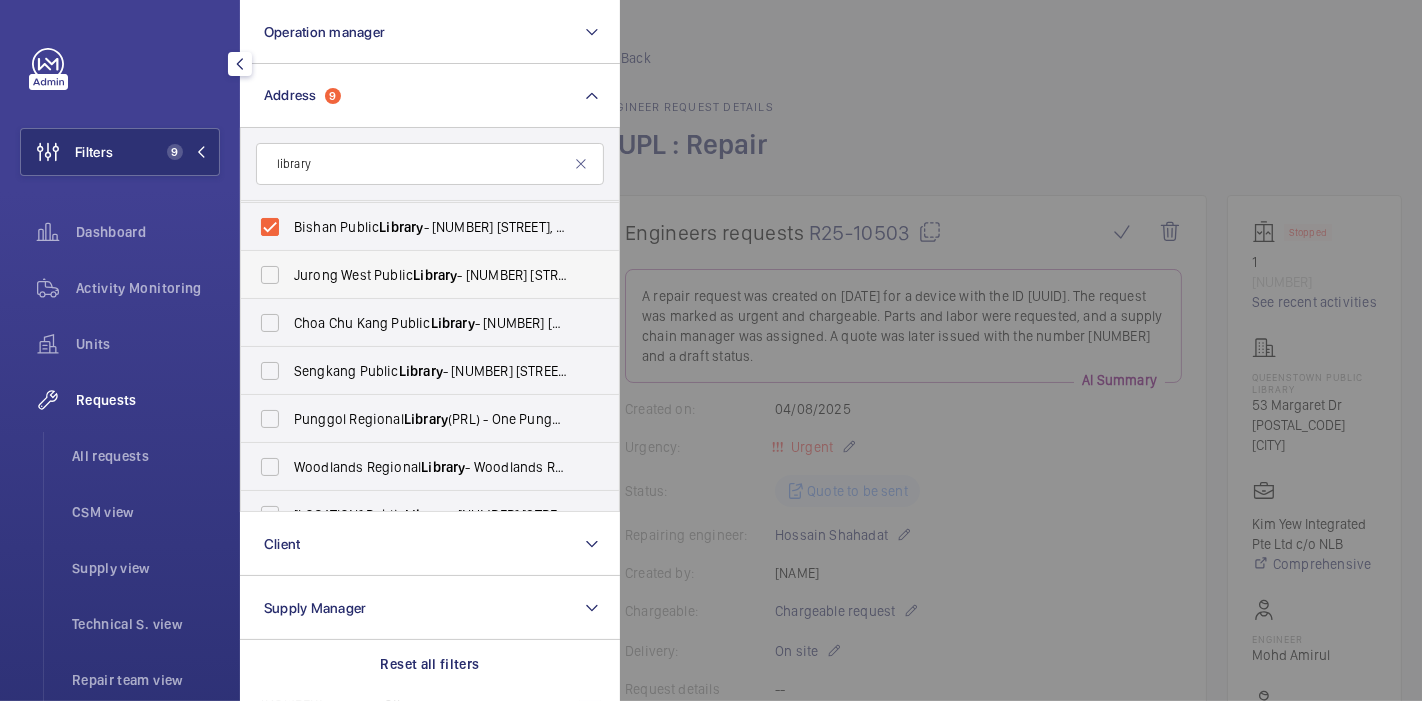 click on "Jurong West Public Library - [NUMBER] [STREET], [CITY] [POSTAL_CODE]" at bounding box center (431, 275) 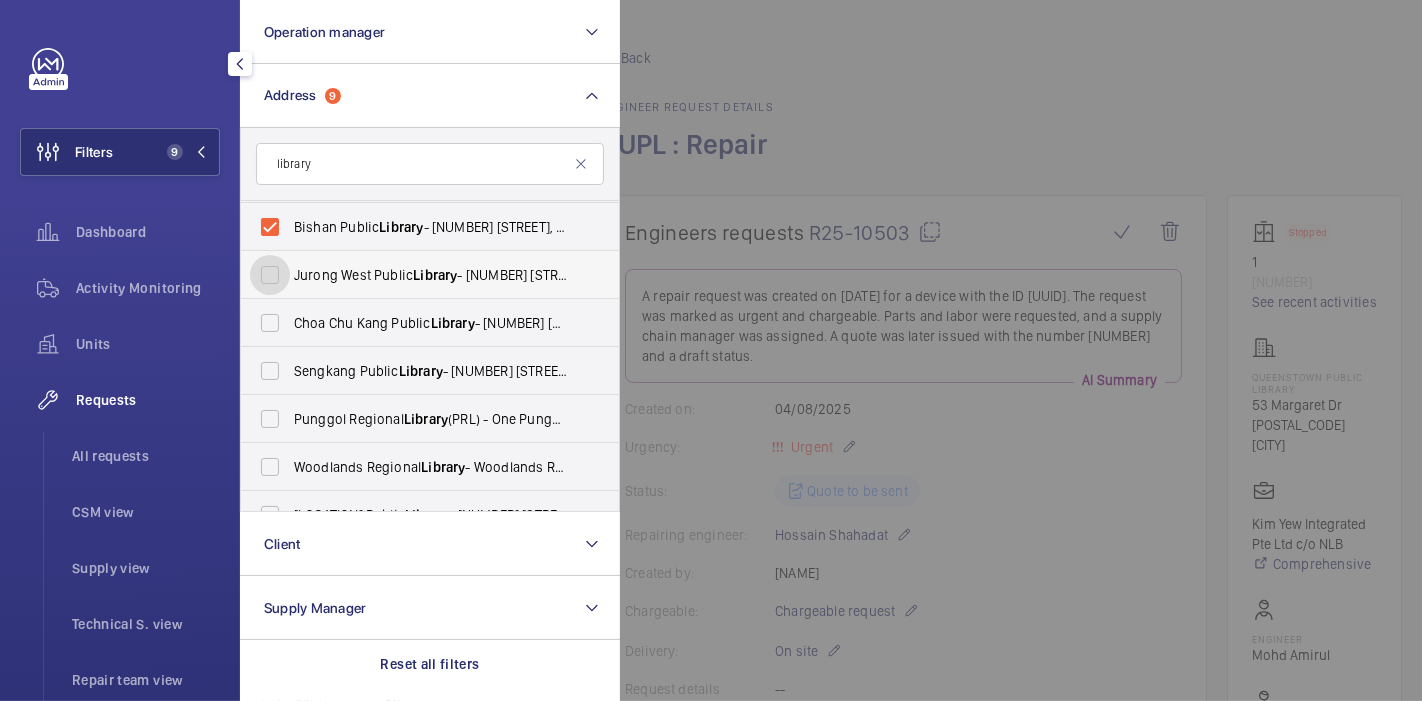 click on "Jurong West Public Library - [NUMBER] [STREET], [CITY] [POSTAL_CODE]" at bounding box center [270, 275] 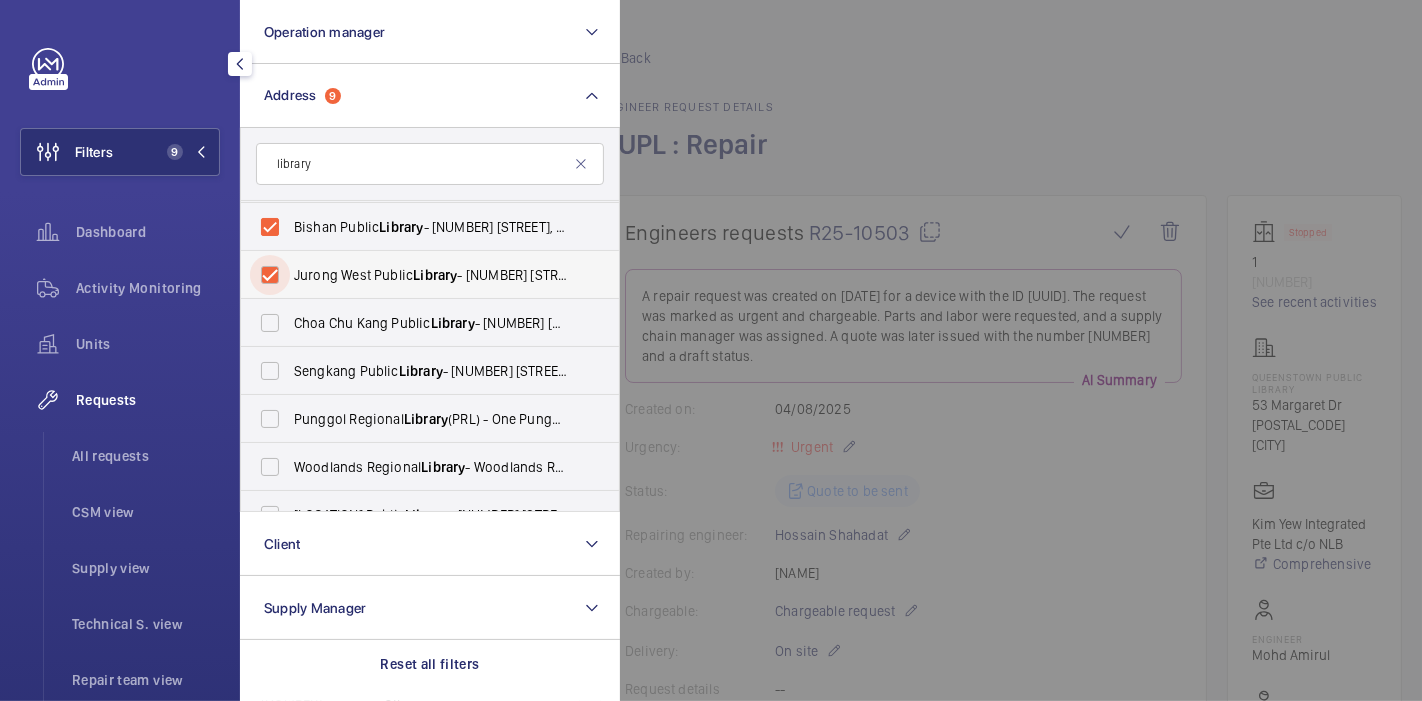 checkbox on "true" 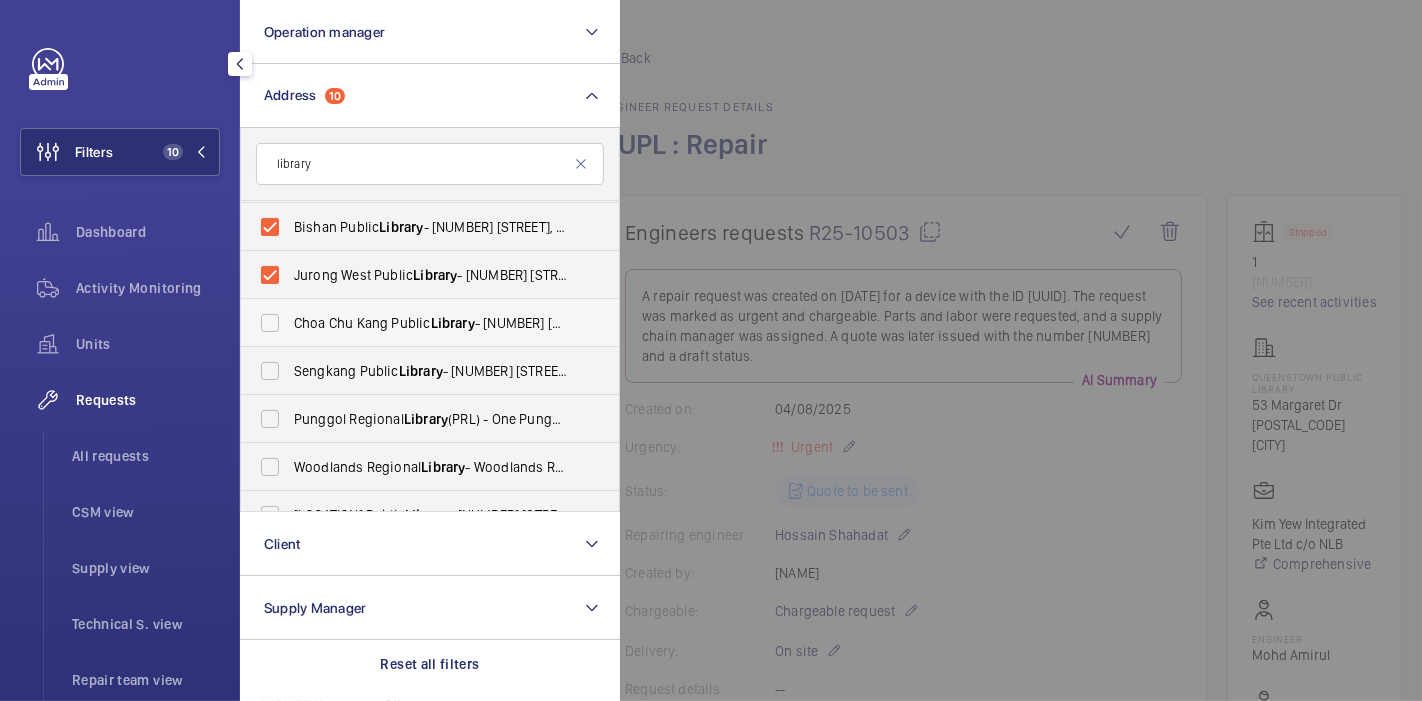 click on "Choa Chu Kang Public Library - [NUMBER] [STREET], [CITY] [POSTAL_CODE]" at bounding box center (431, 323) 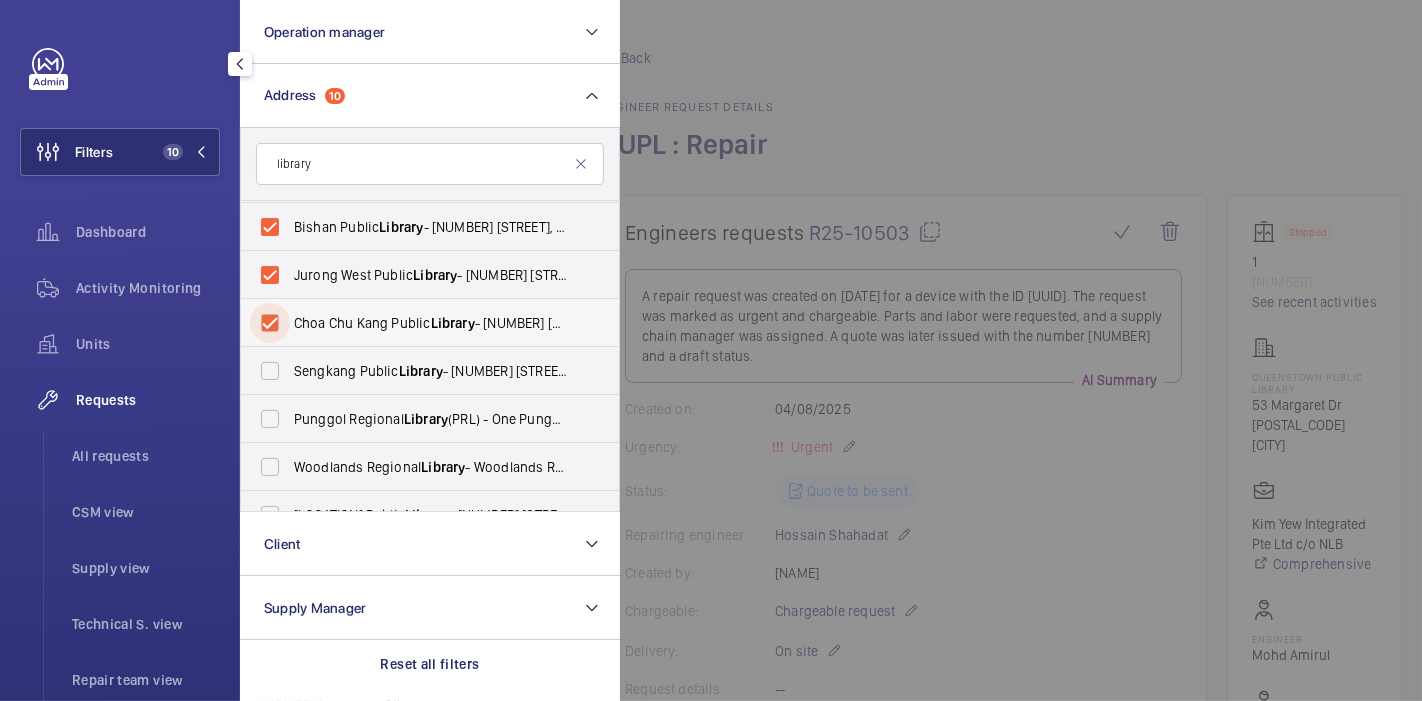 checkbox on "true" 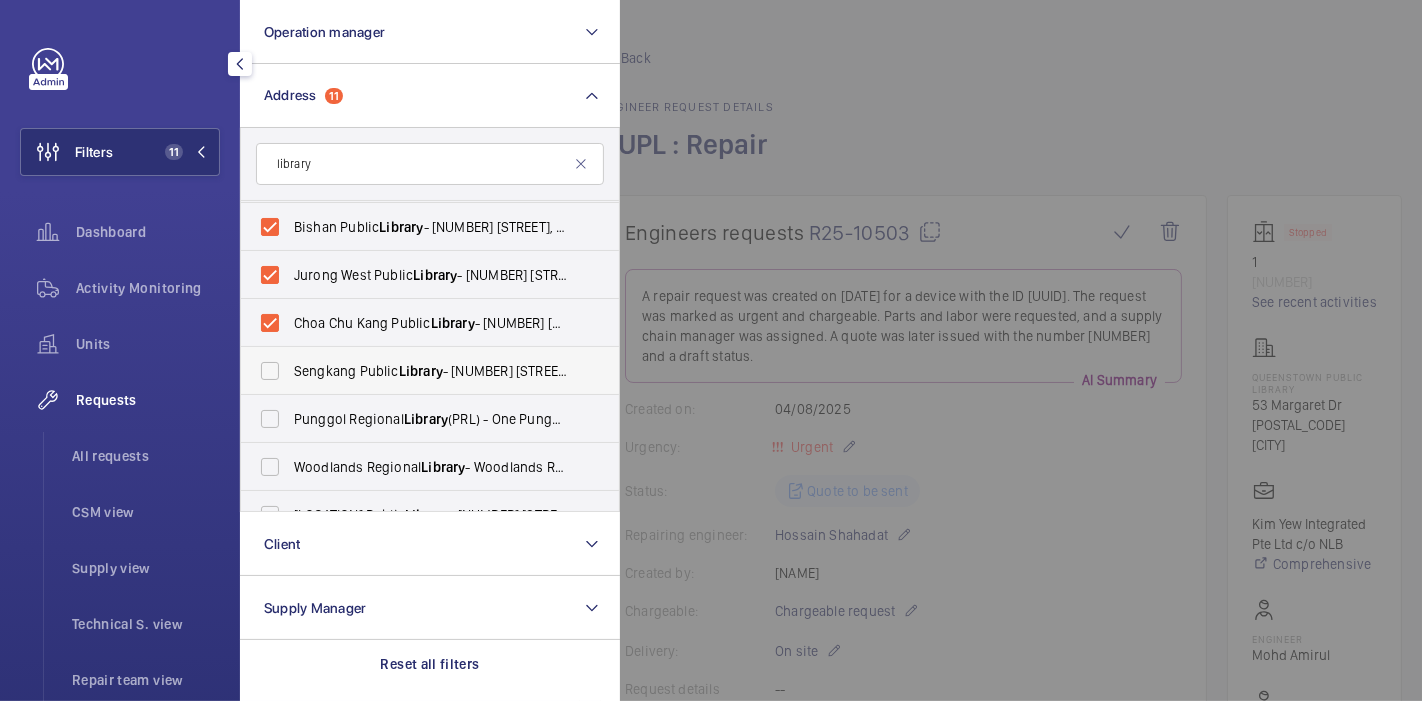 click on "Sengkang Public Library - [NUMBER] [STREET], unit 03 28, [CITY] [POSTAL_CODE]" at bounding box center [431, 371] 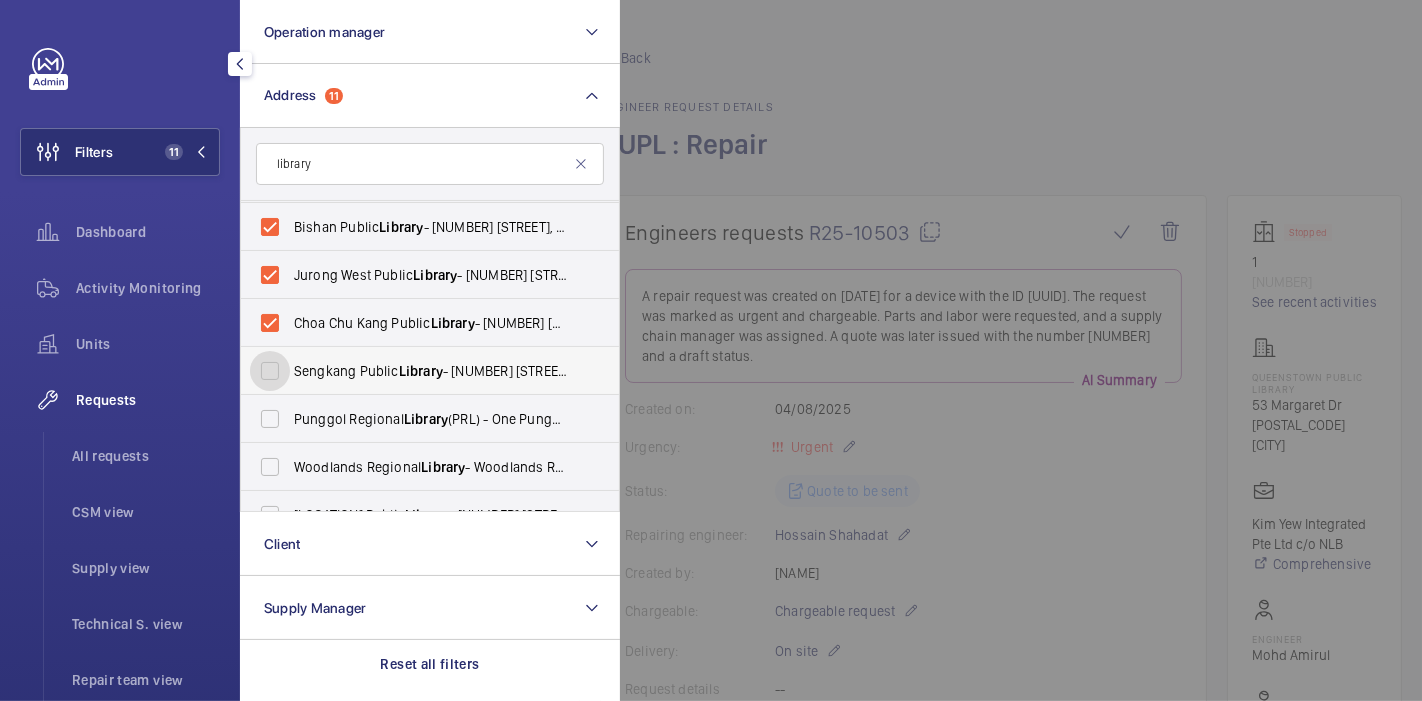 click on "Sengkang Public Library - [NUMBER] [STREET], unit 03 28, [CITY] [POSTAL_CODE]" at bounding box center (270, 371) 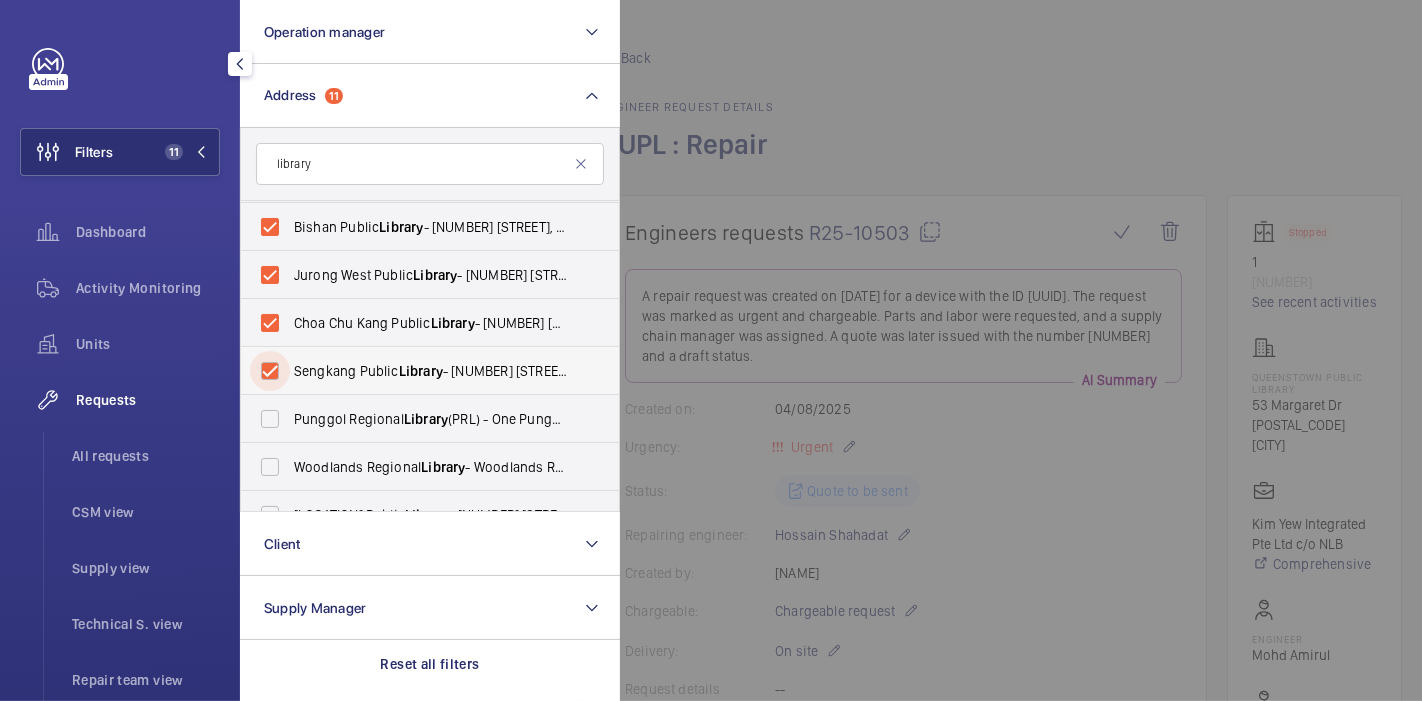 checkbox on "true" 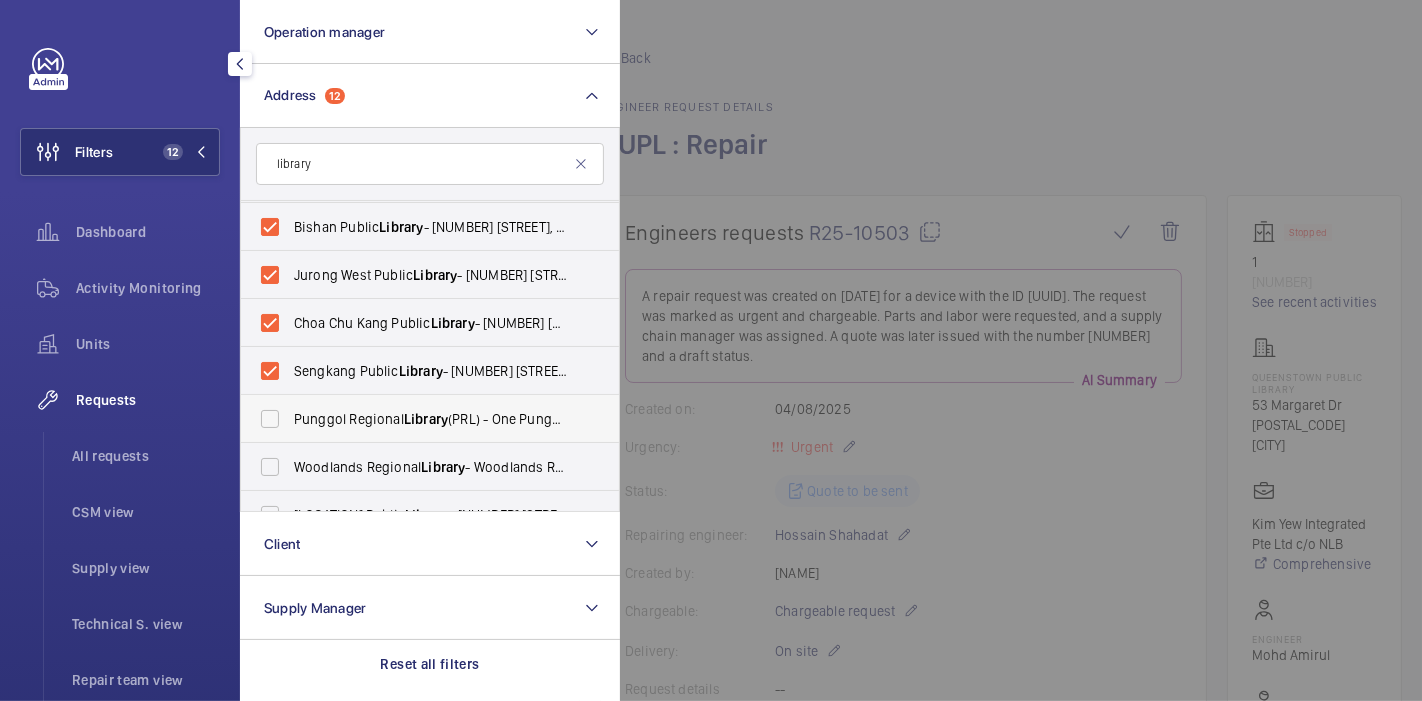 click on "Punggol Regional Library (PRL) - One Punggol, [CITY] [POSTAL_CODE]" at bounding box center [431, 419] 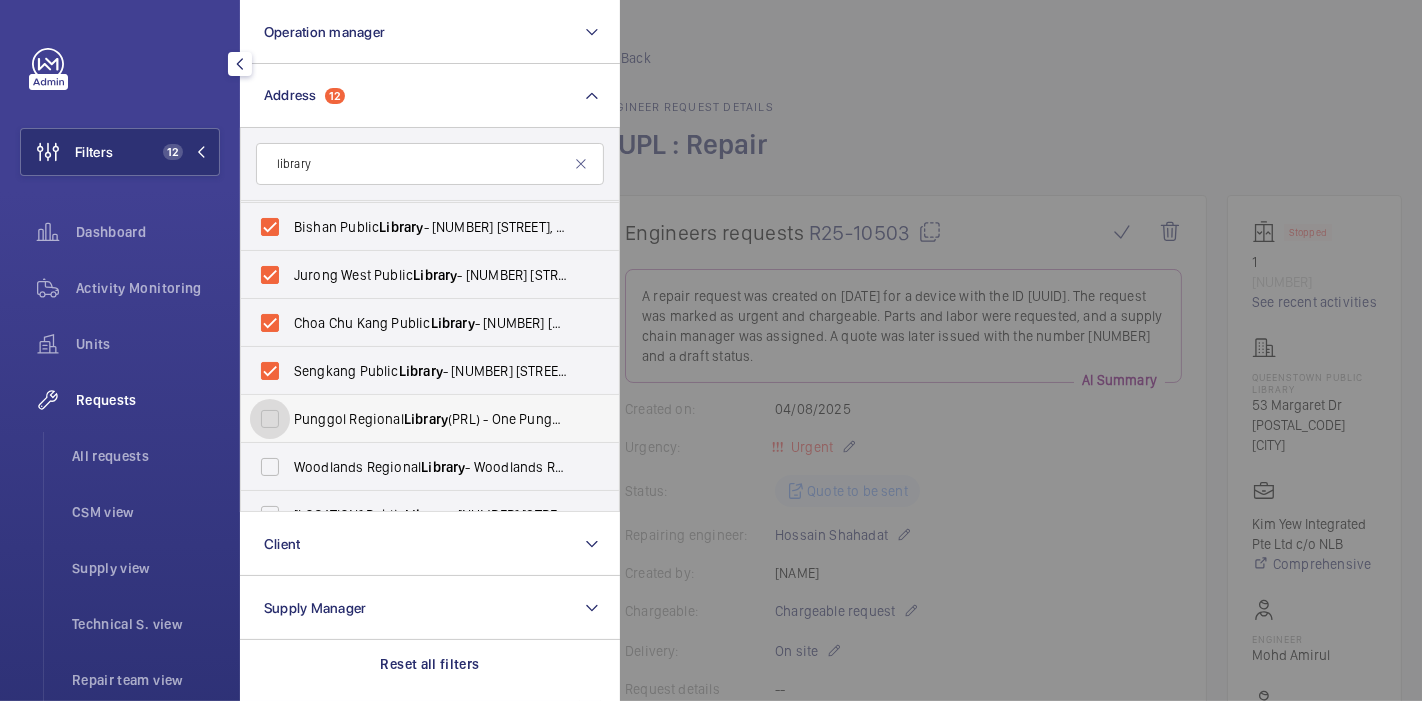 click on "Punggol Regional Library (PRL) - One Punggol, [CITY] [POSTAL_CODE]" at bounding box center [270, 419] 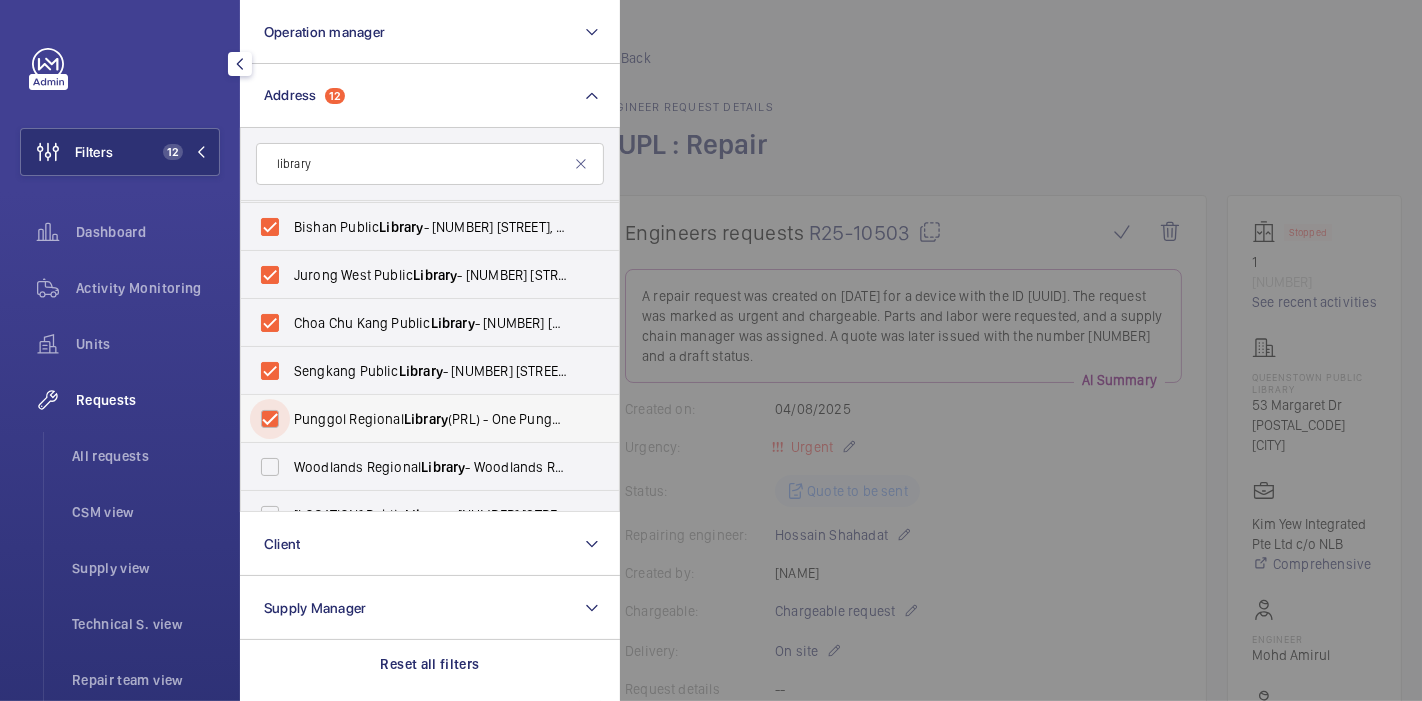 checkbox on "true" 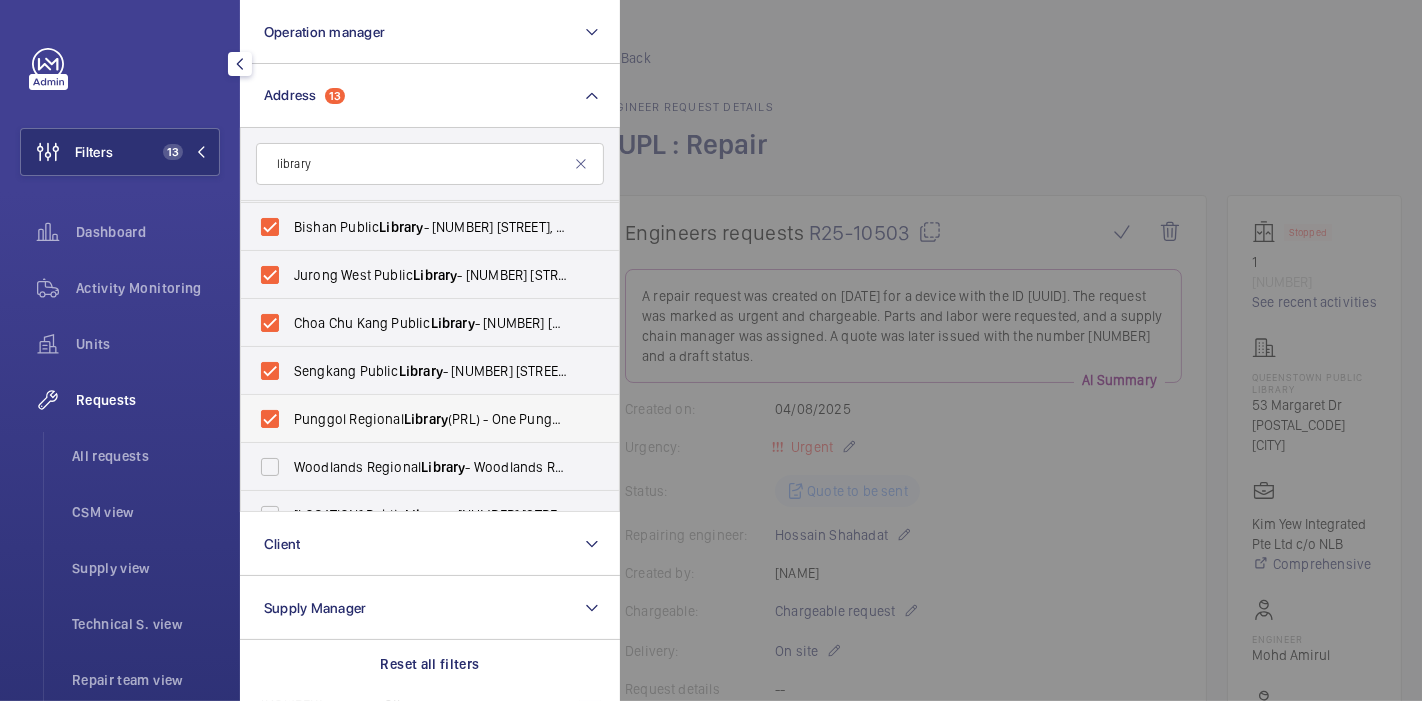 scroll, scrollTop: 0, scrollLeft: 0, axis: both 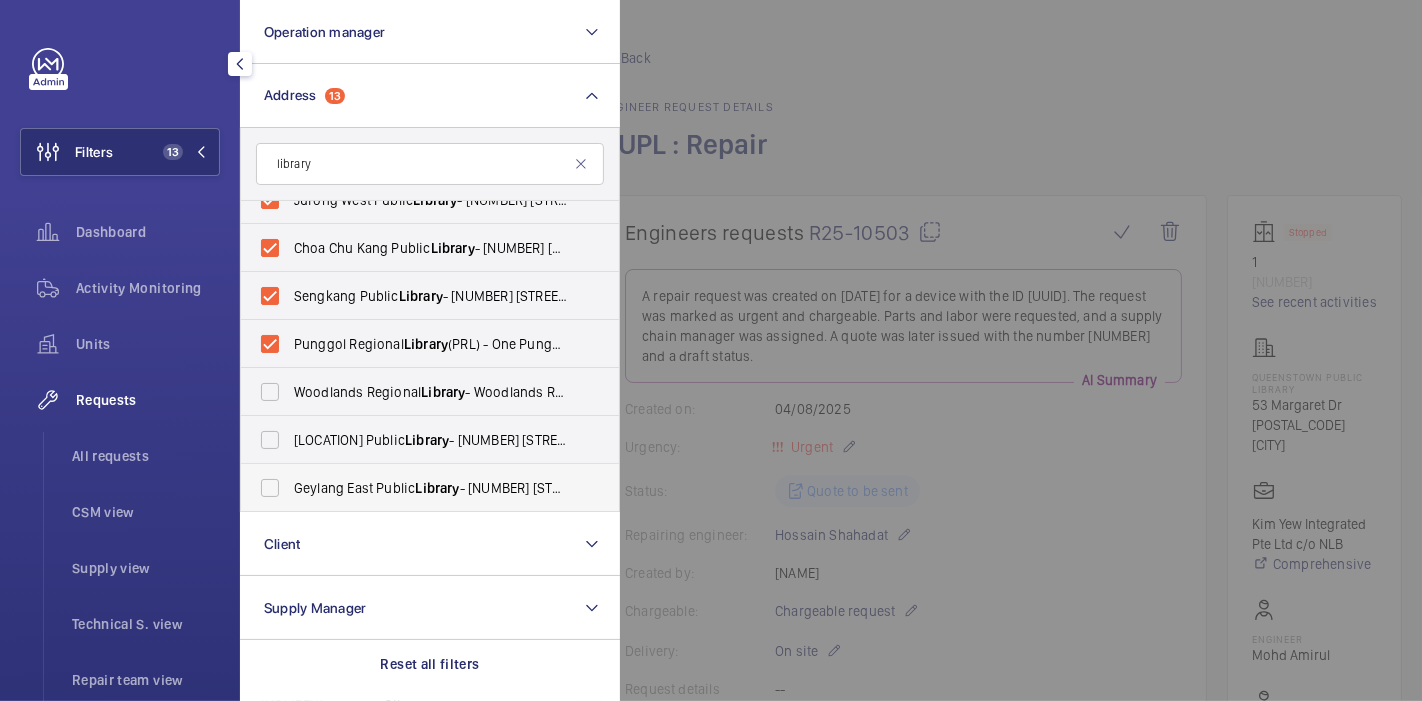 click on "Geylang East Public Library - [NUMBER] [STREET], [CITY] [POSTAL_CODE]" at bounding box center [431, 488] 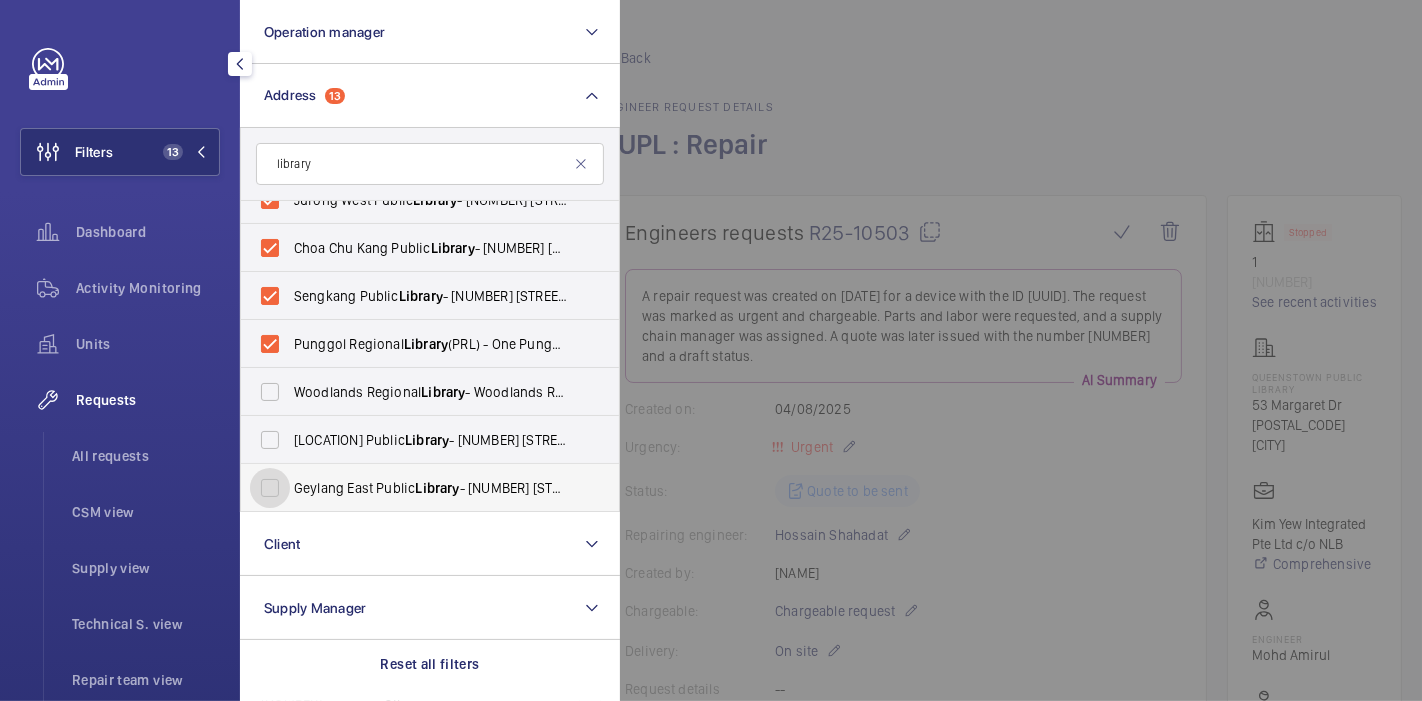 click on "Geylang East Public Library - [NUMBER] [STREET], [CITY] [POSTAL_CODE]" at bounding box center (270, 488) 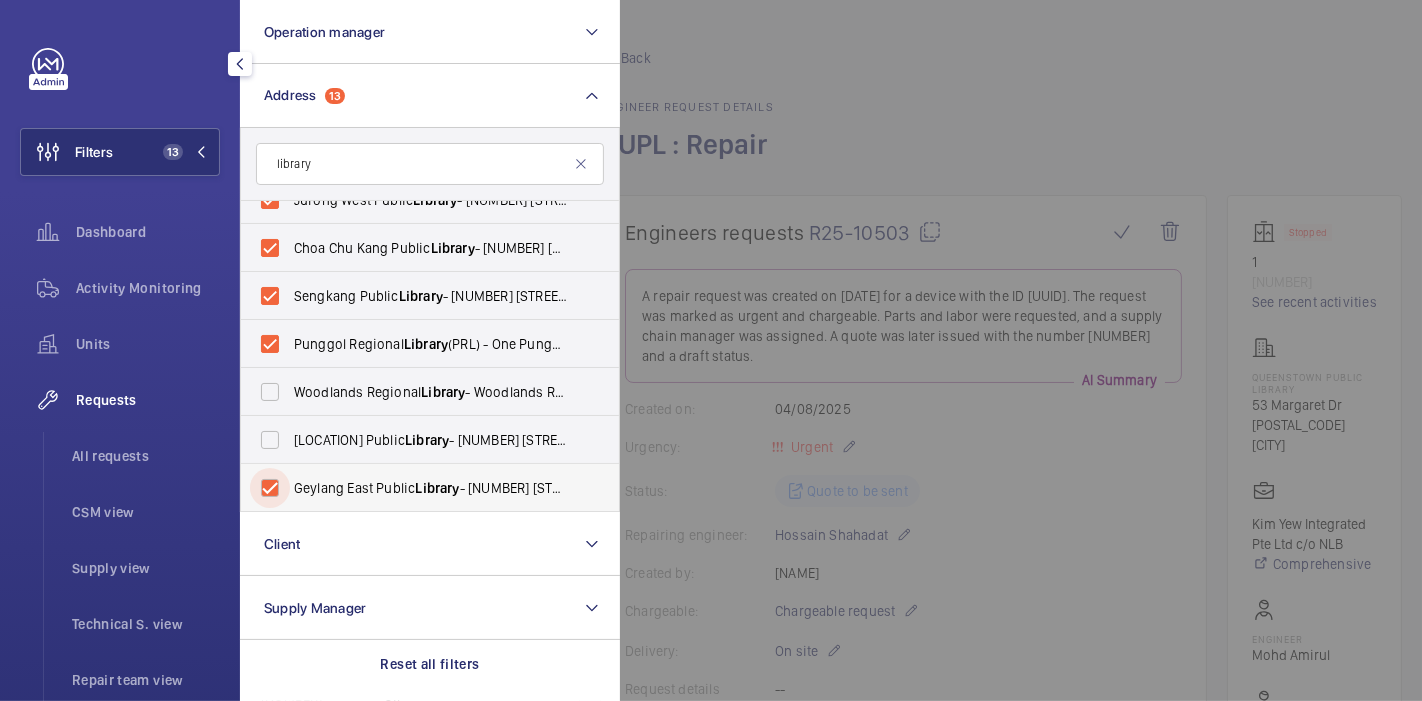 checkbox on "true" 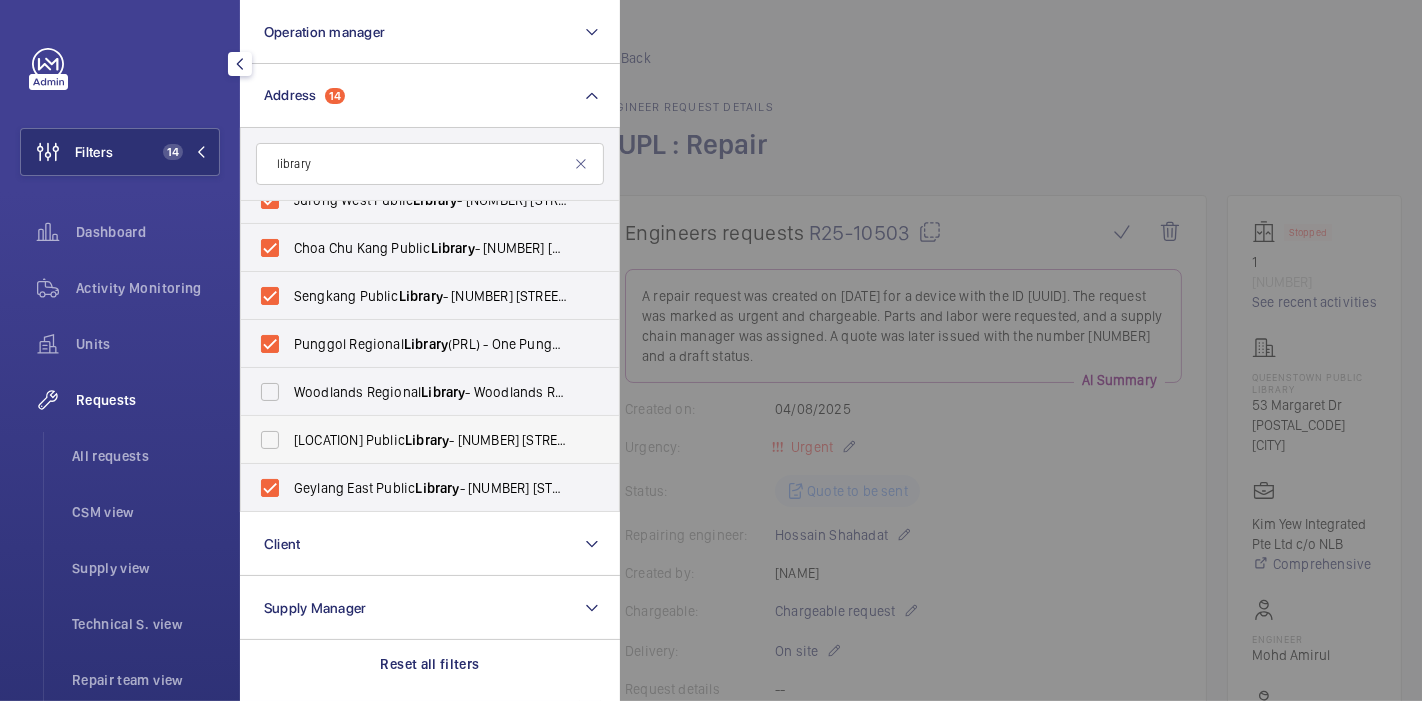 click on "Queenstown Public Library - [NUMBER] [STREET], [CITY] [POSTAL_CODE]" at bounding box center (431, 440) 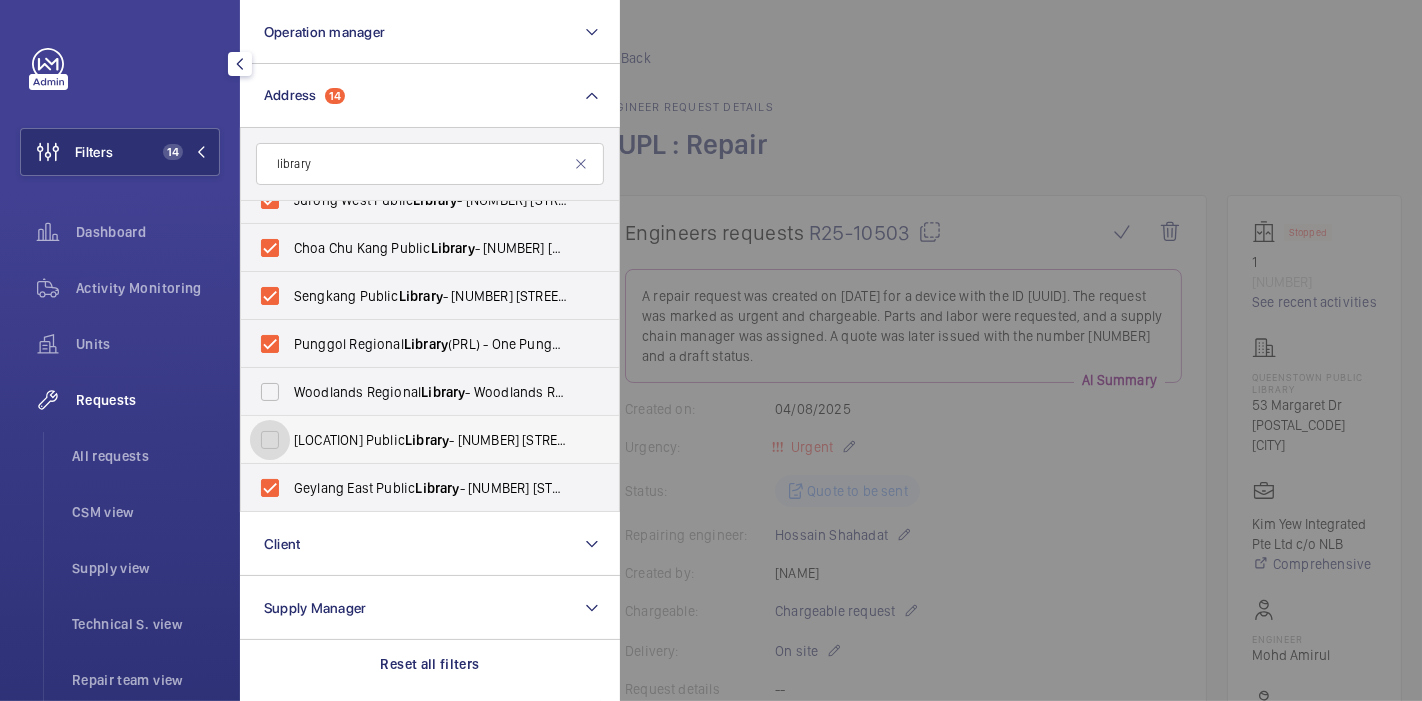click on "Queenstown Public Library - [NUMBER] [STREET], [CITY] [POSTAL_CODE]" at bounding box center [270, 440] 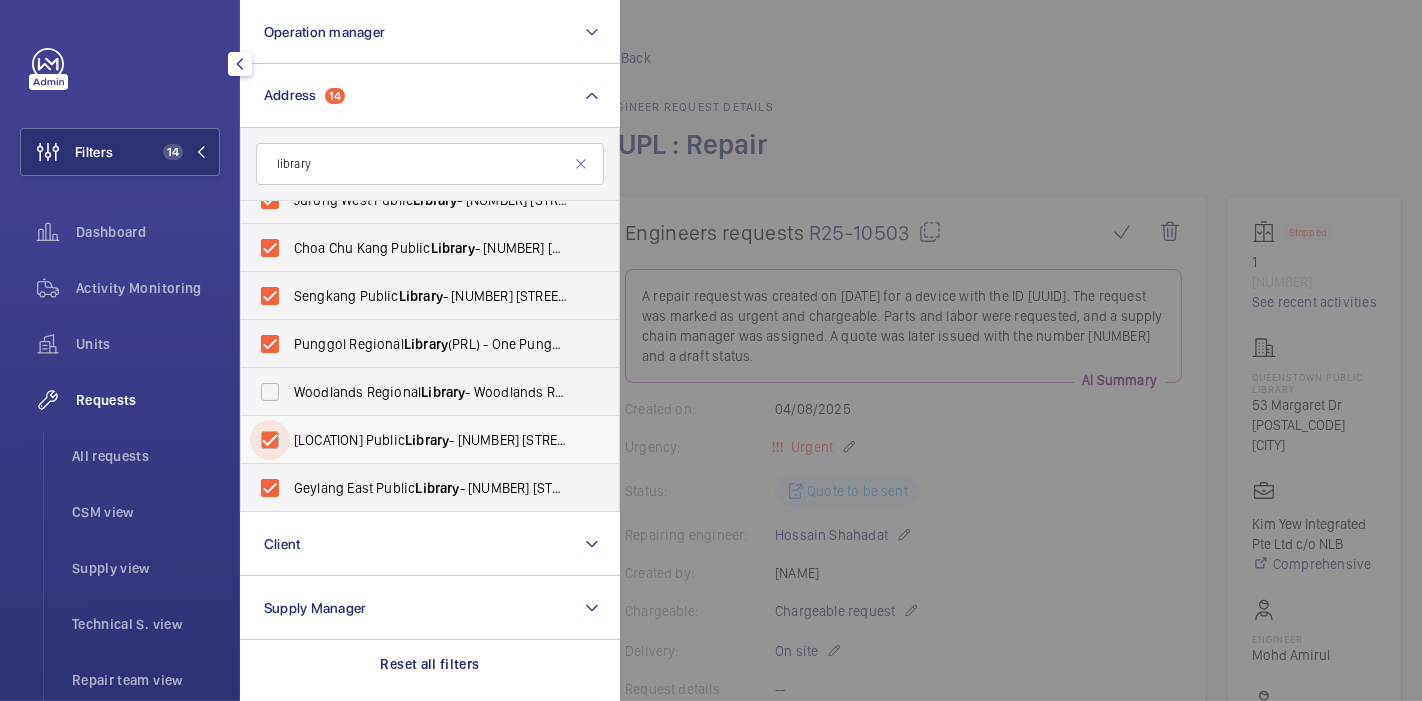 checkbox on "true" 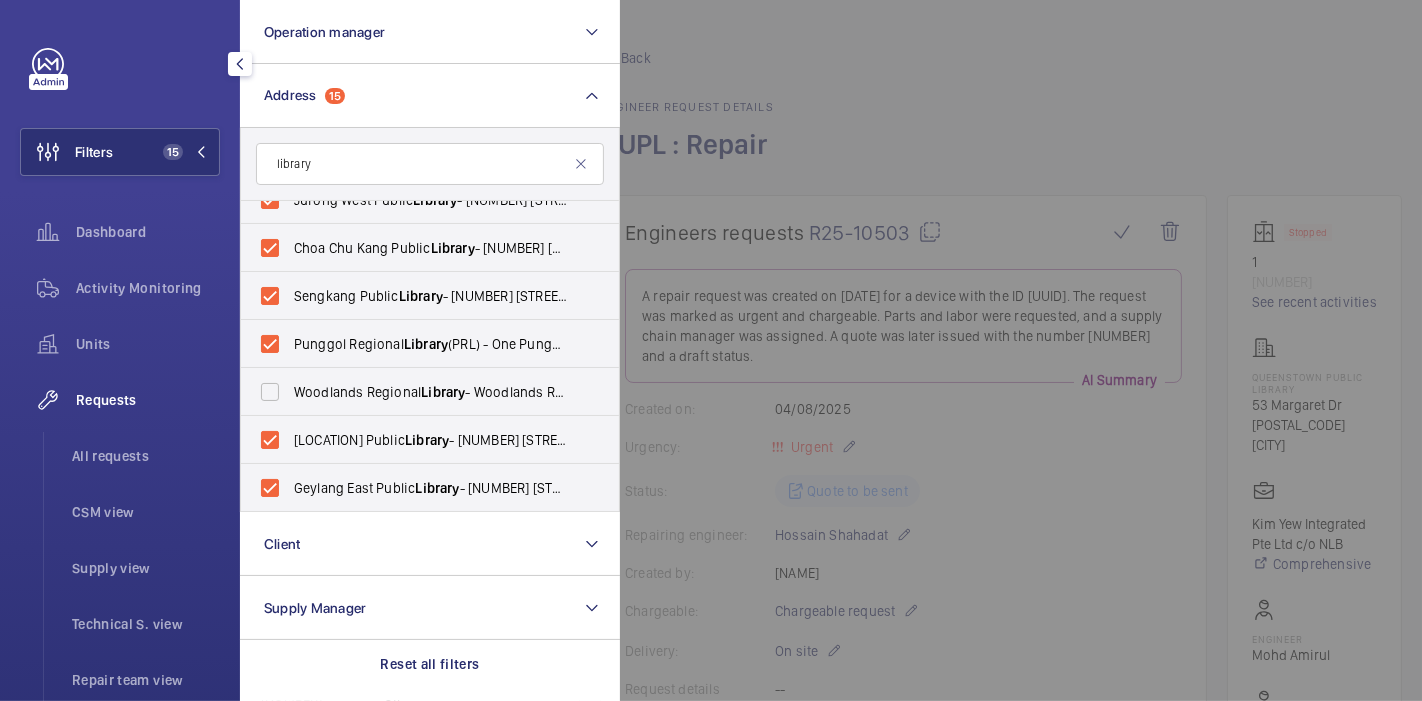 click 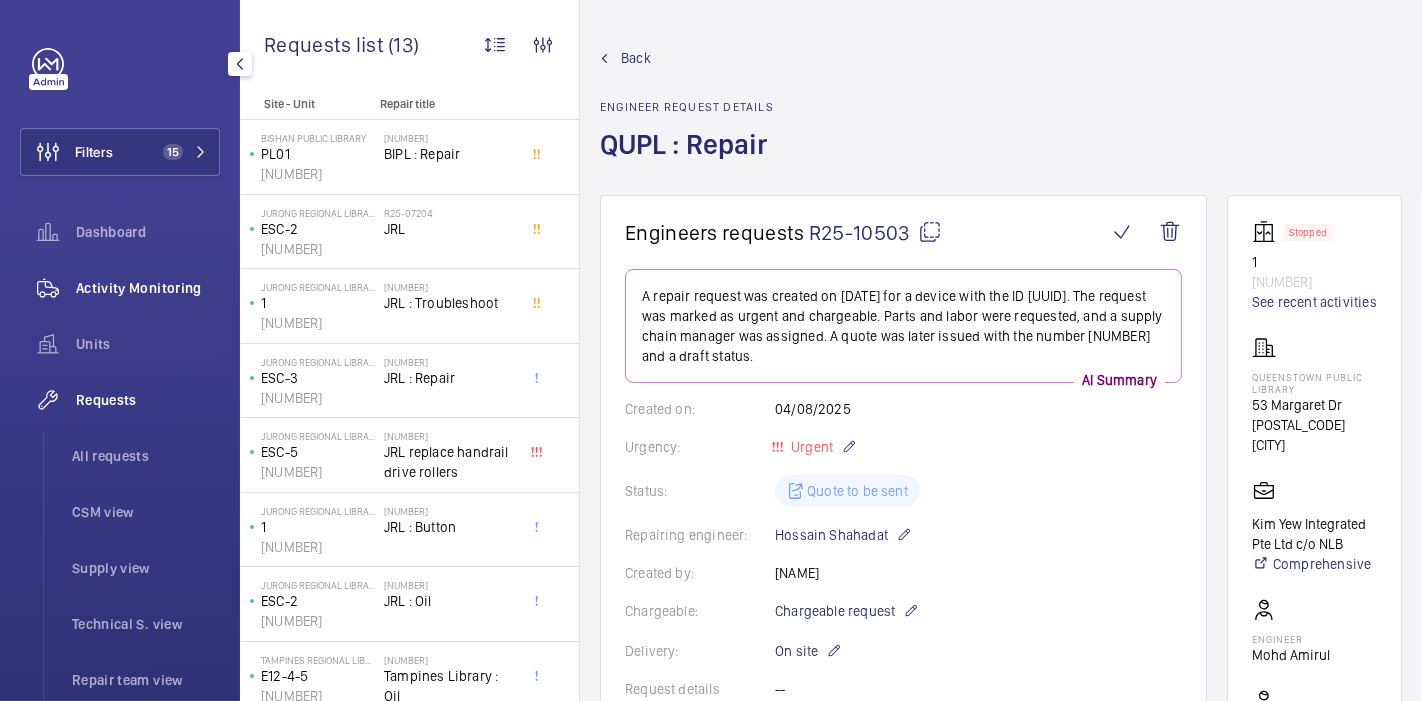 click on "Activity Monitoring" 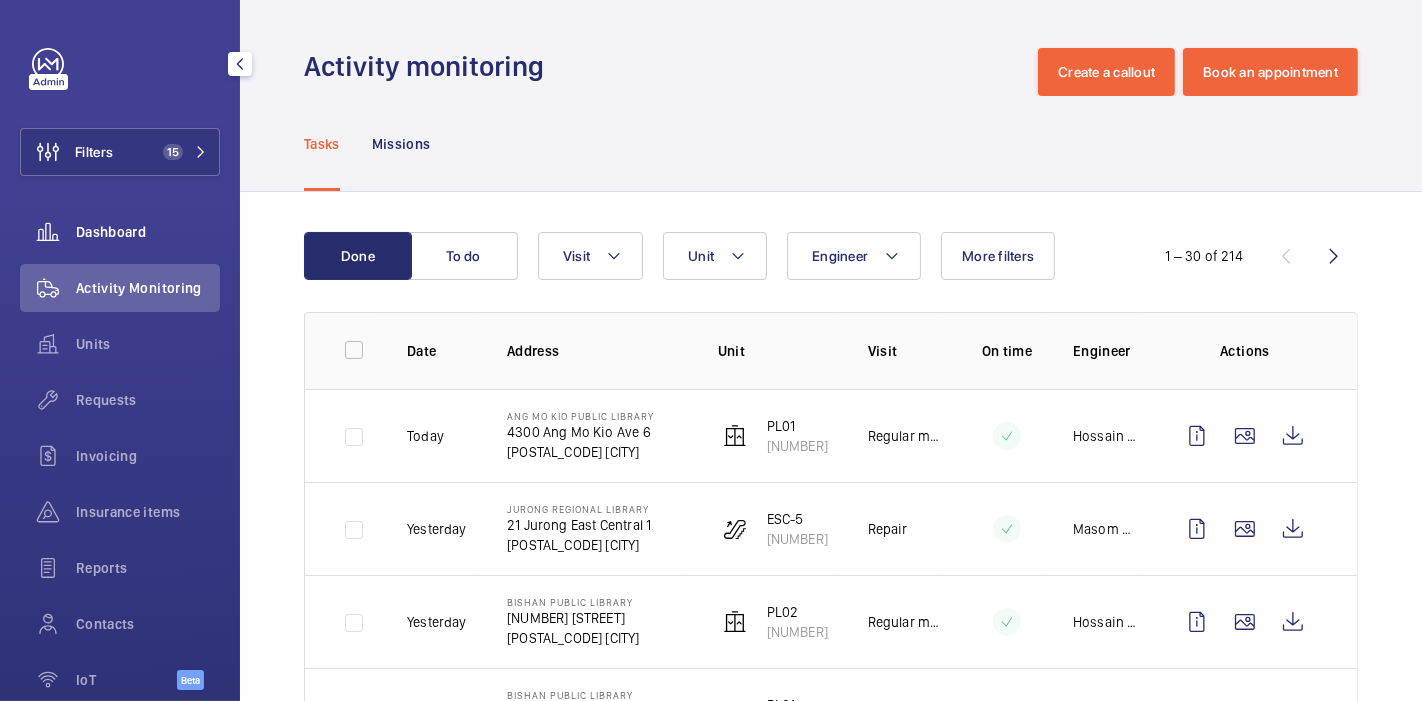 click on "Dashboard" 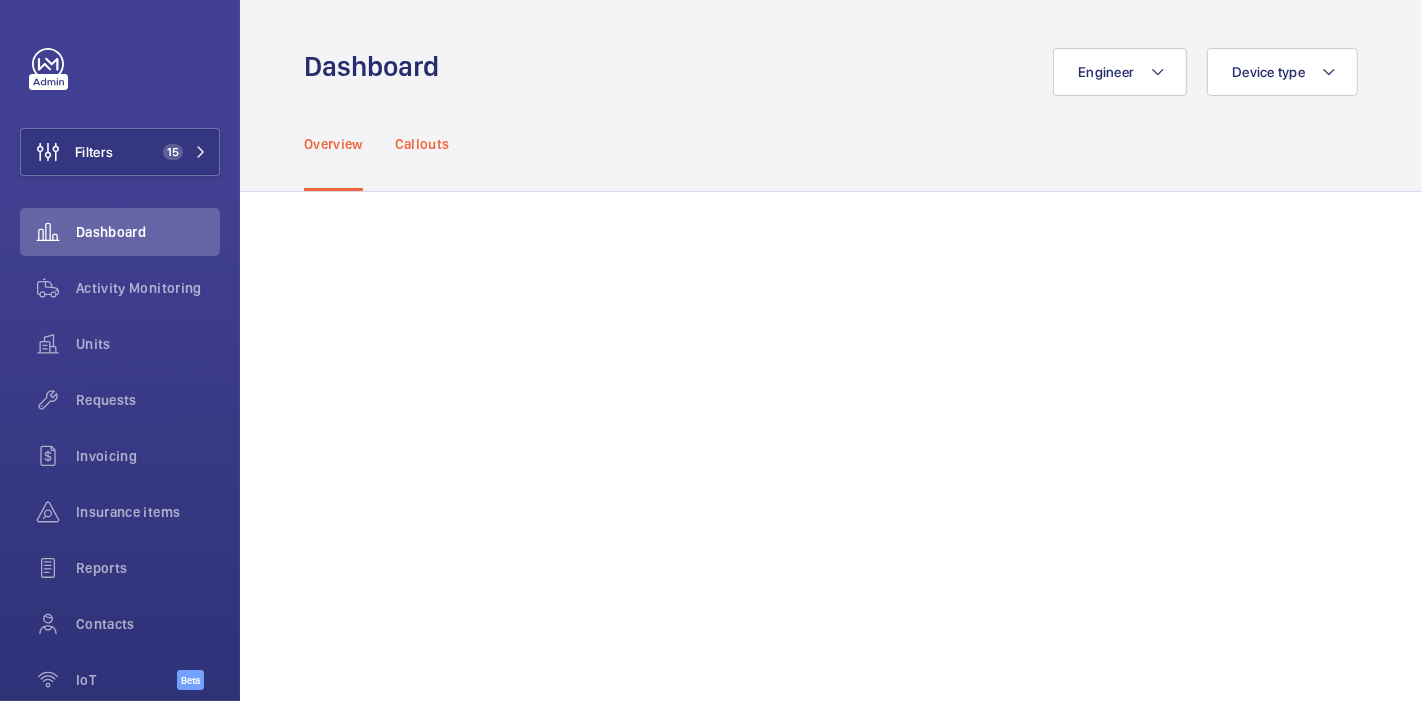 click on "Callouts" 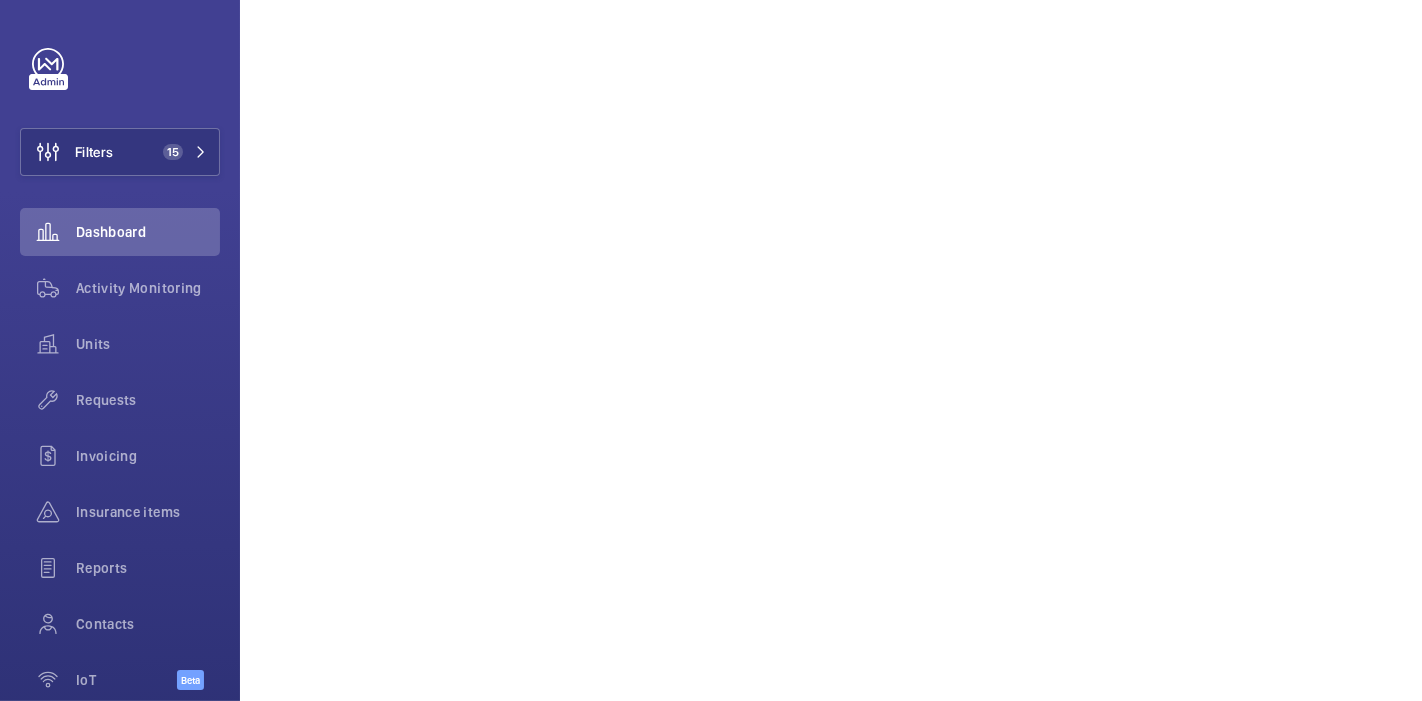 scroll, scrollTop: 1117, scrollLeft: 0, axis: vertical 